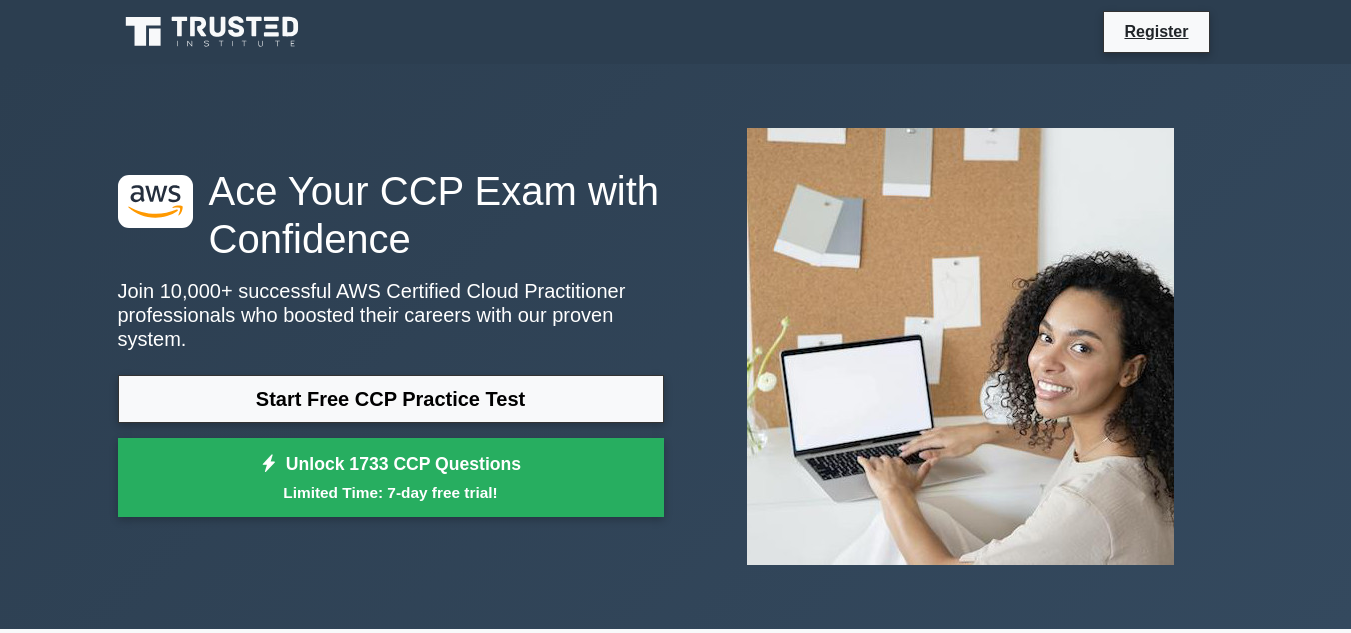 scroll, scrollTop: 0, scrollLeft: 0, axis: both 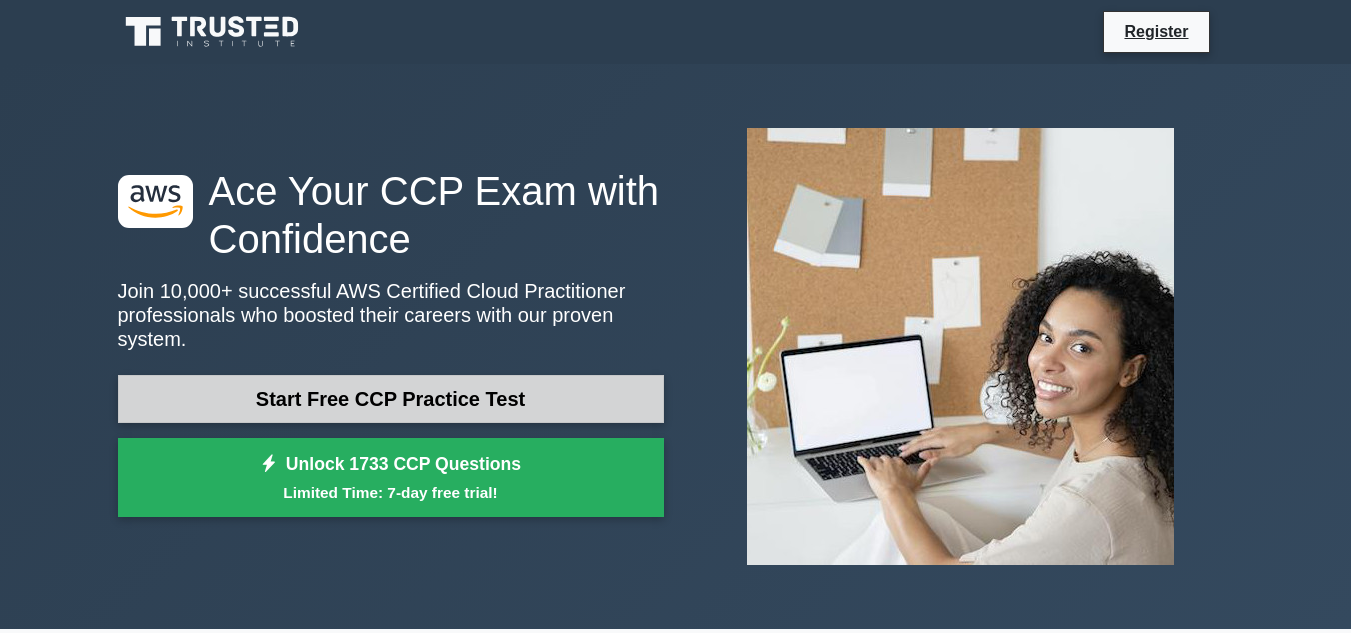 click on "Start Free CCP Practice Test" at bounding box center (391, 399) 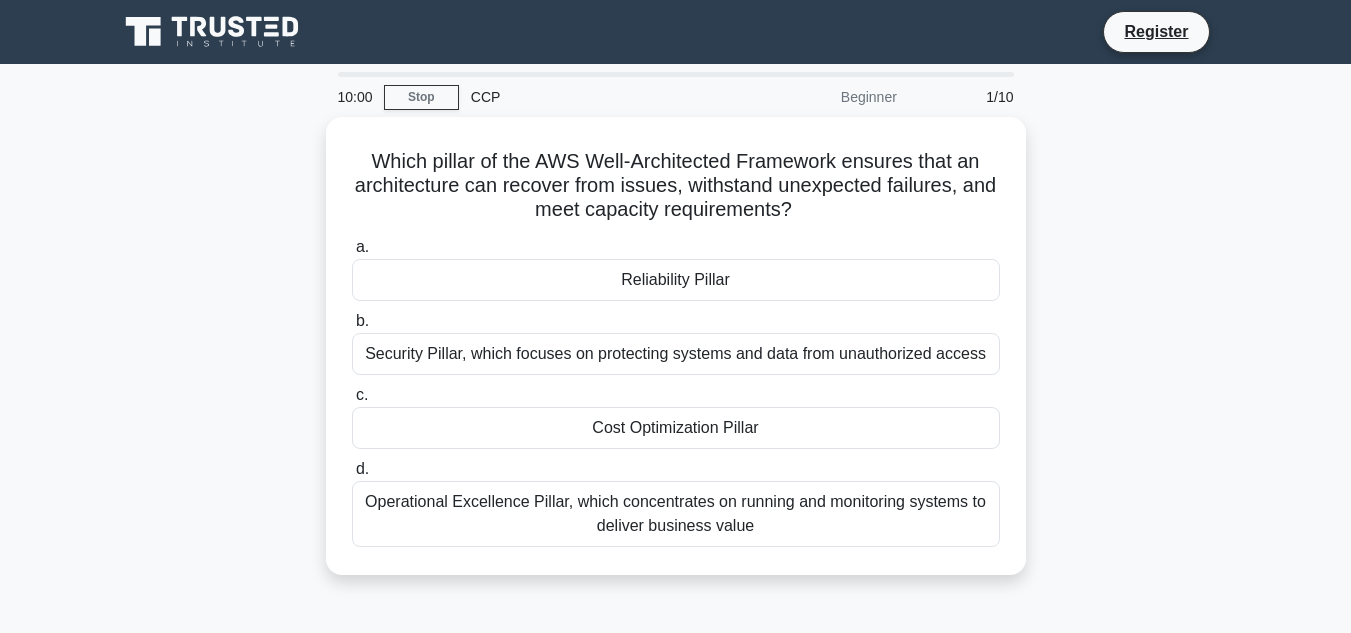scroll, scrollTop: 0, scrollLeft: 0, axis: both 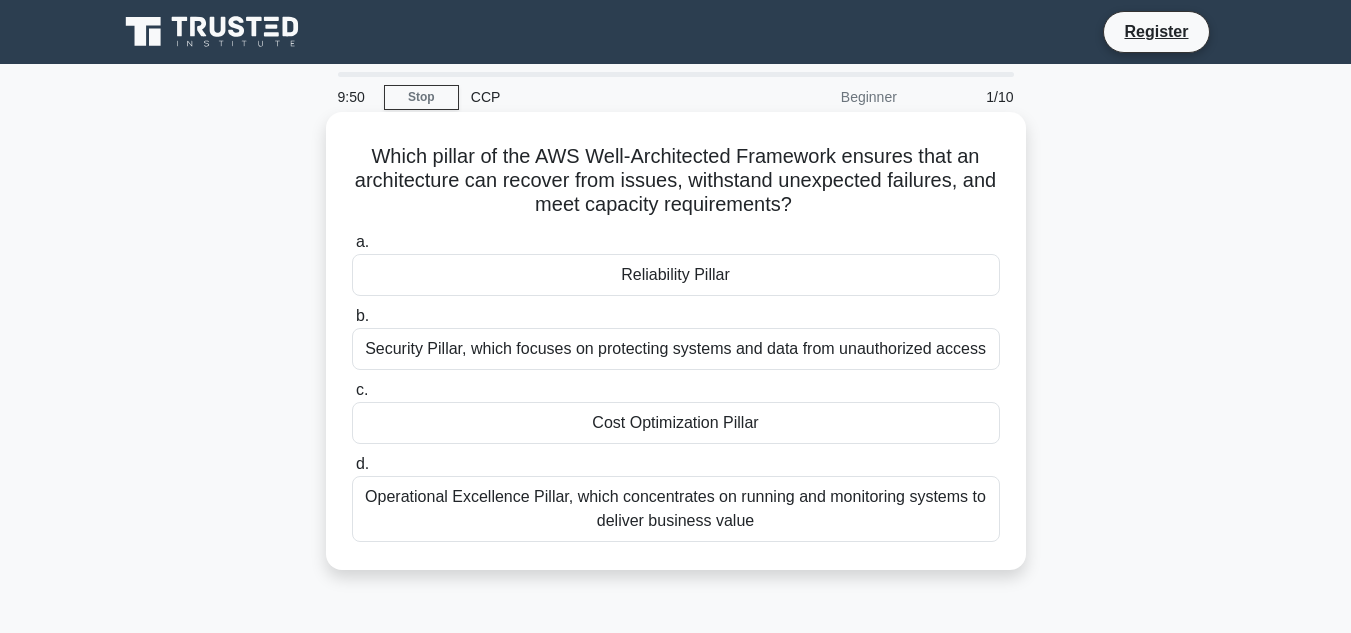 click on "Reliability Pillar" at bounding box center [676, 275] 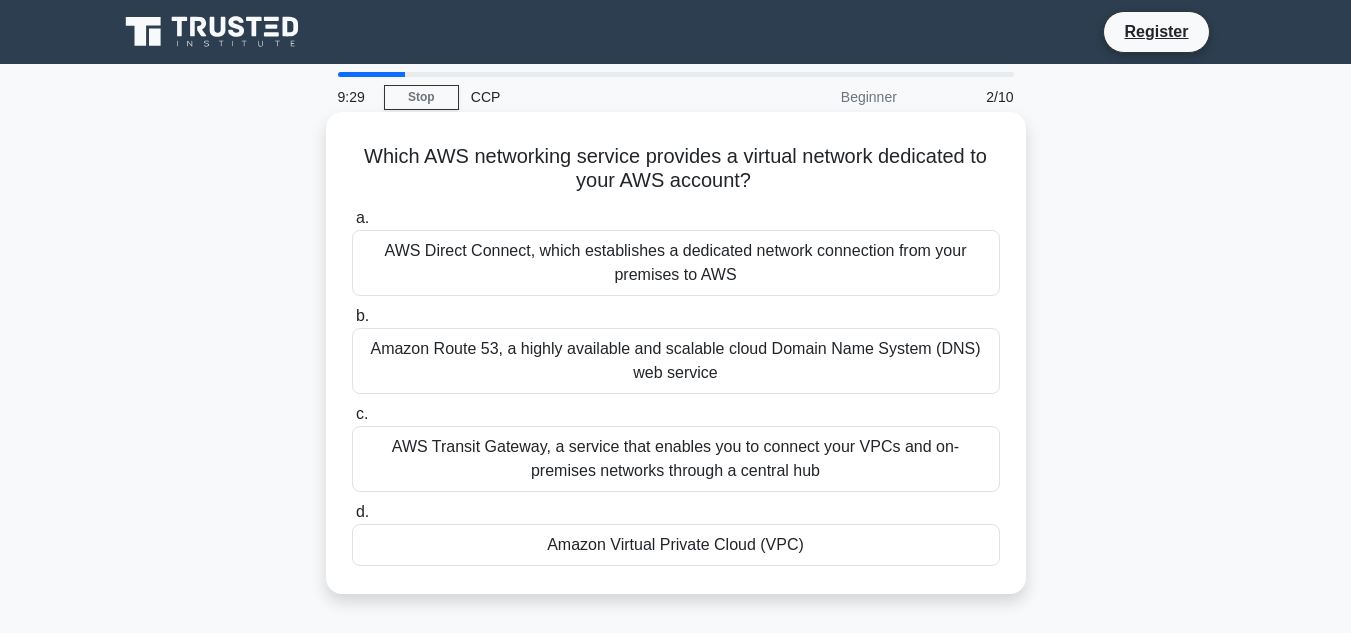click on "Amazon Virtual Private Cloud (VPC)" at bounding box center (676, 545) 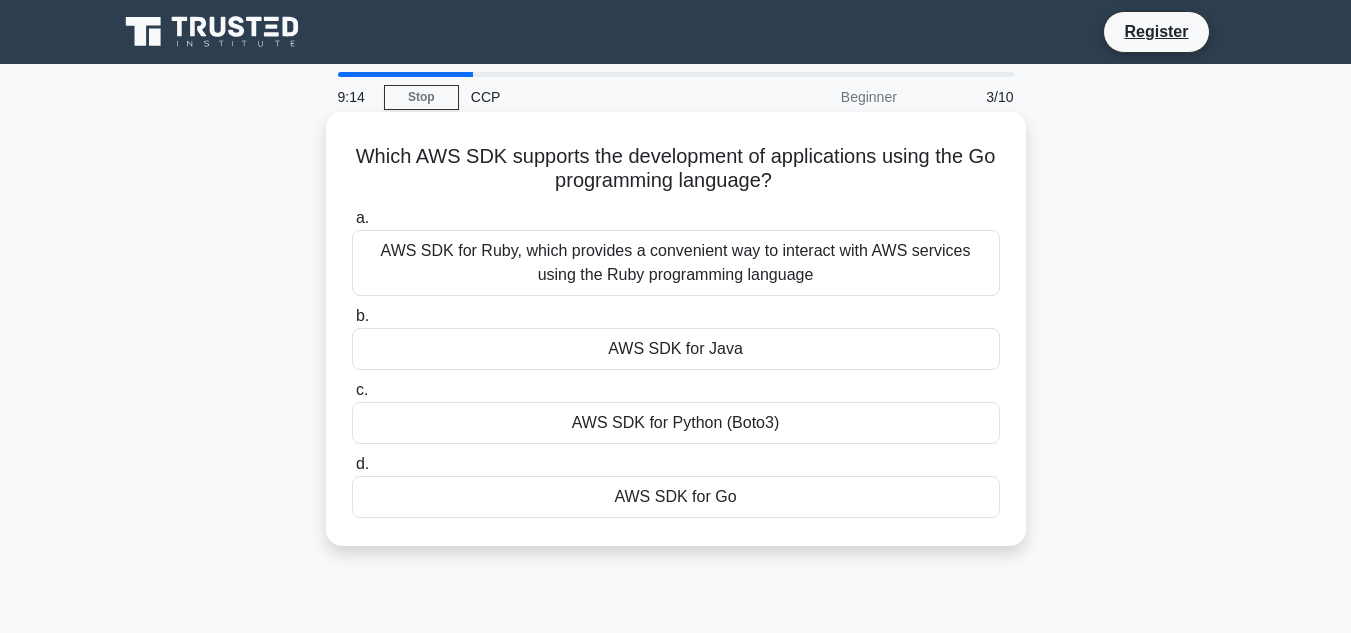 click on "AWS SDK for Go" at bounding box center [676, 497] 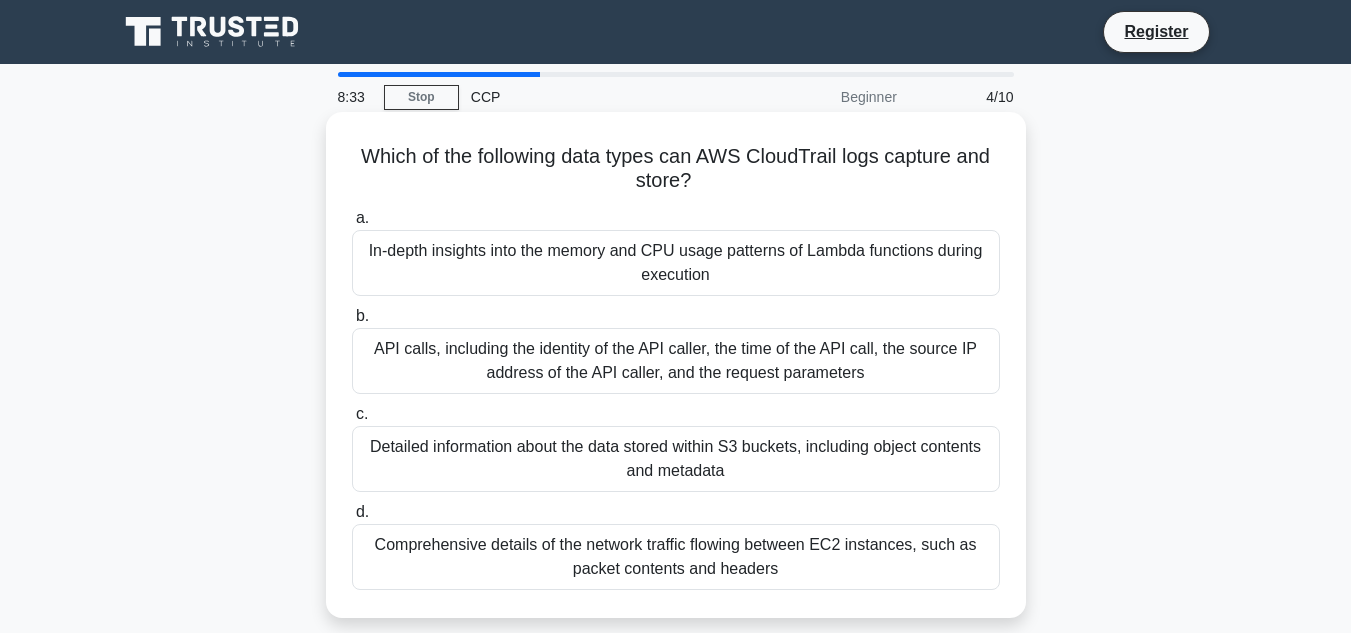 click on "Comprehensive details of the network traffic flowing between EC2 instances, such as packet contents and headers" at bounding box center [676, 557] 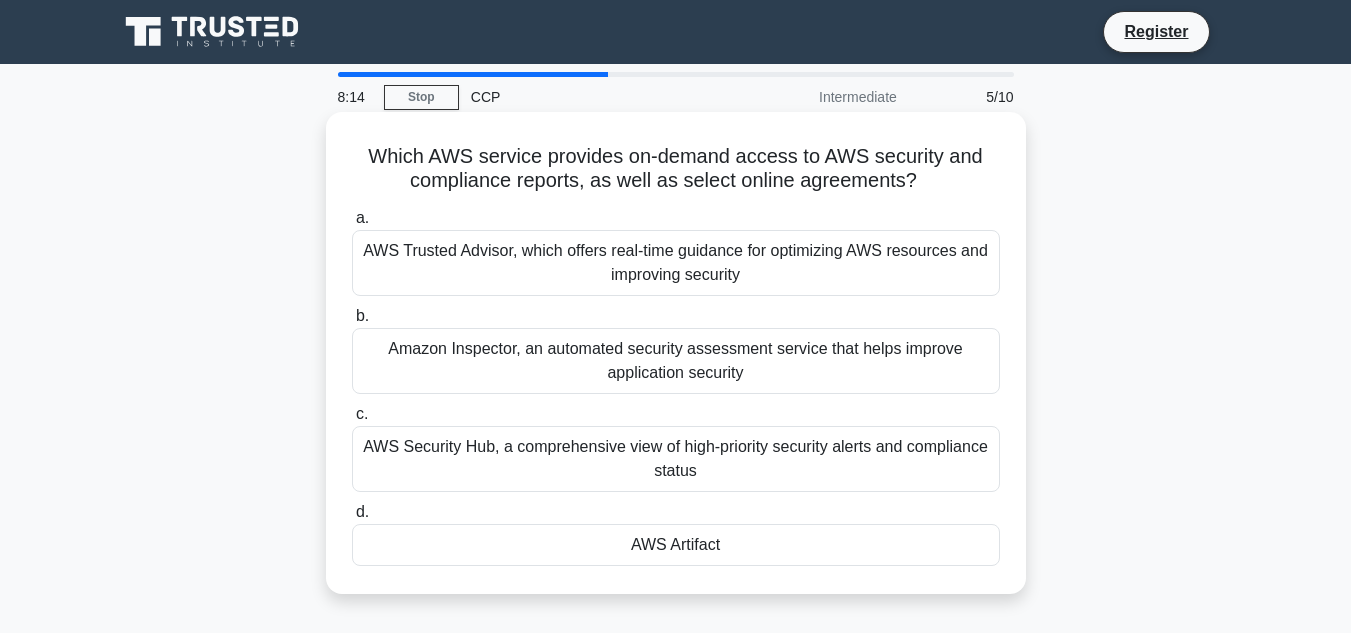 click on "AWS Trusted Advisor, which offers real-time guidance for optimizing AWS resources and improving security" at bounding box center [676, 263] 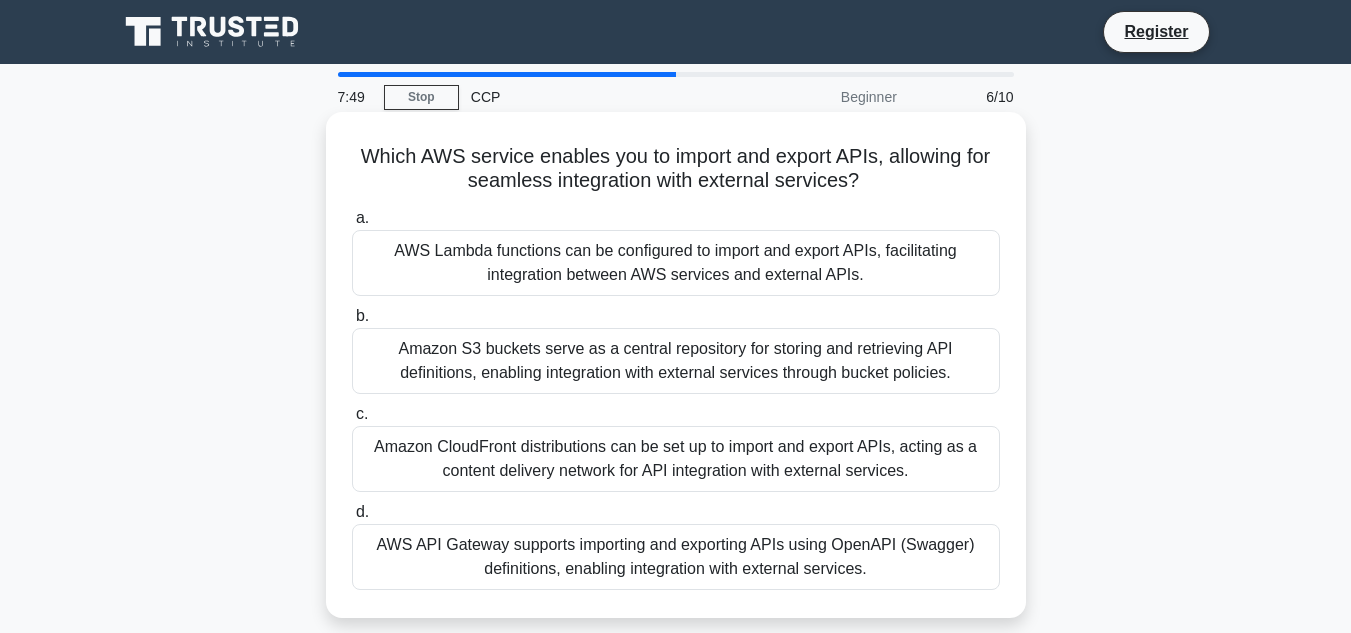 click on "AWS API Gateway supports importing and exporting APIs using OpenAPI (Swagger) definitions, enabling integration with external services." at bounding box center (676, 557) 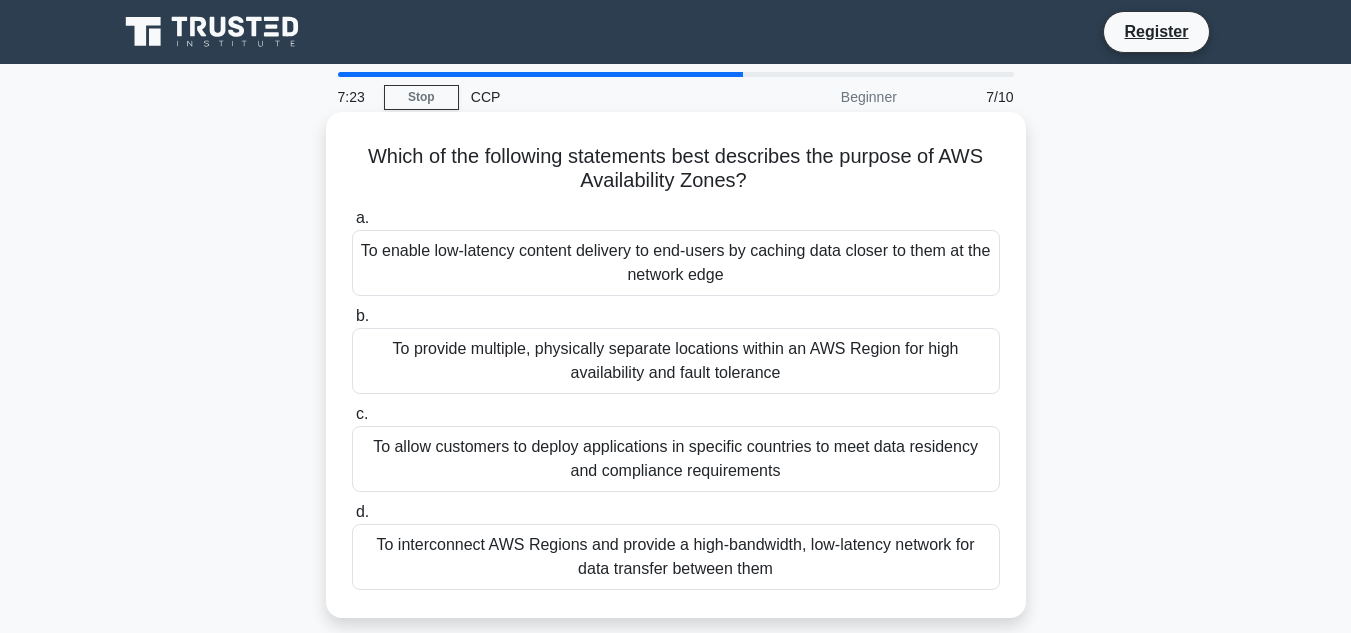 click on "To provide multiple, physically separate locations within an AWS Region for high availability and fault tolerance" at bounding box center (676, 361) 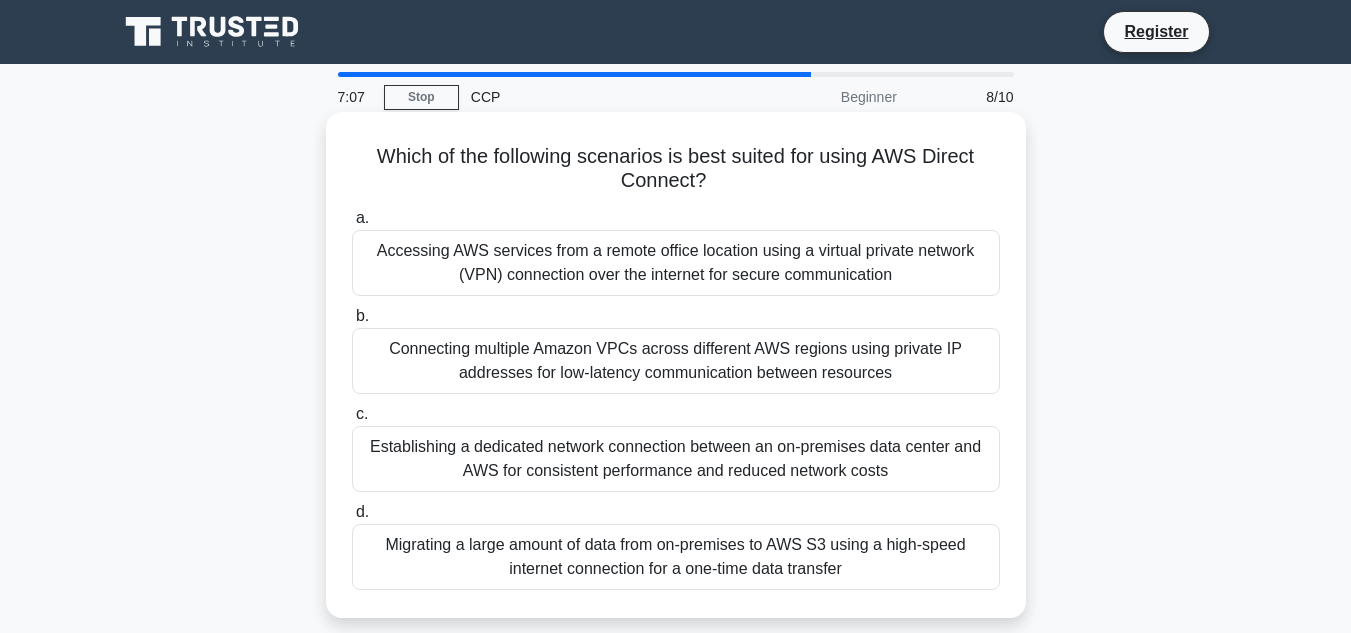 click on "Which of the following scenarios is best suited for using AWS Direct Connect?
.spinner_0XTQ{transform-origin:center;animation:spinner_y6GP .75s linear infinite}@keyframes spinner_y6GP{100%{transform:rotate(360deg)}}" at bounding box center (676, 169) 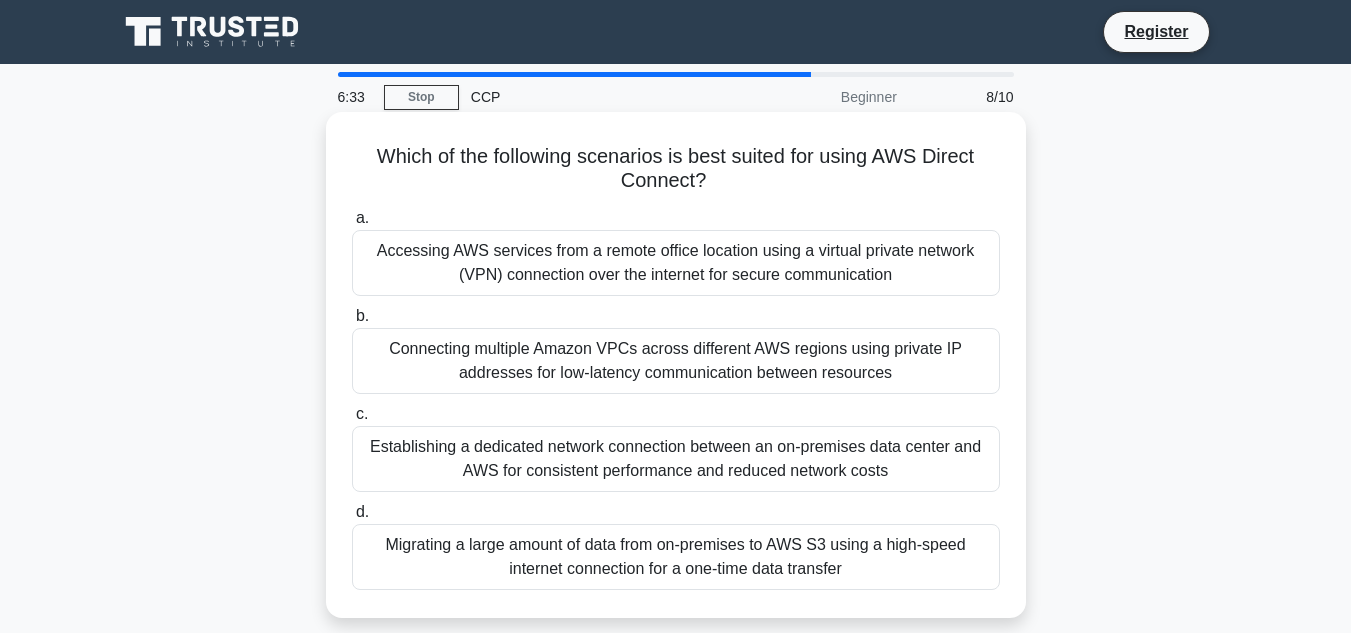 click on "Accessing AWS services from a remote office location using a virtual private network (VPN) connection over the internet for secure communication" at bounding box center (676, 263) 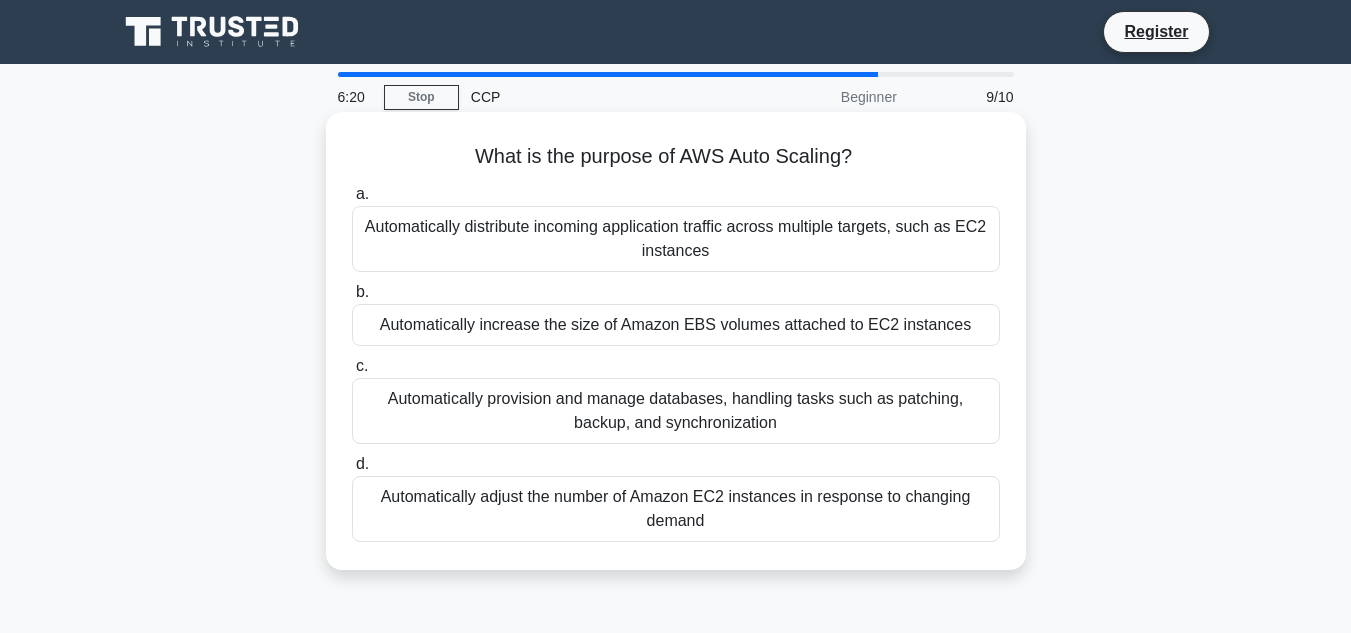 click on "Automatically adjust the number of Amazon EC2 instances in response to changing demand" at bounding box center (676, 509) 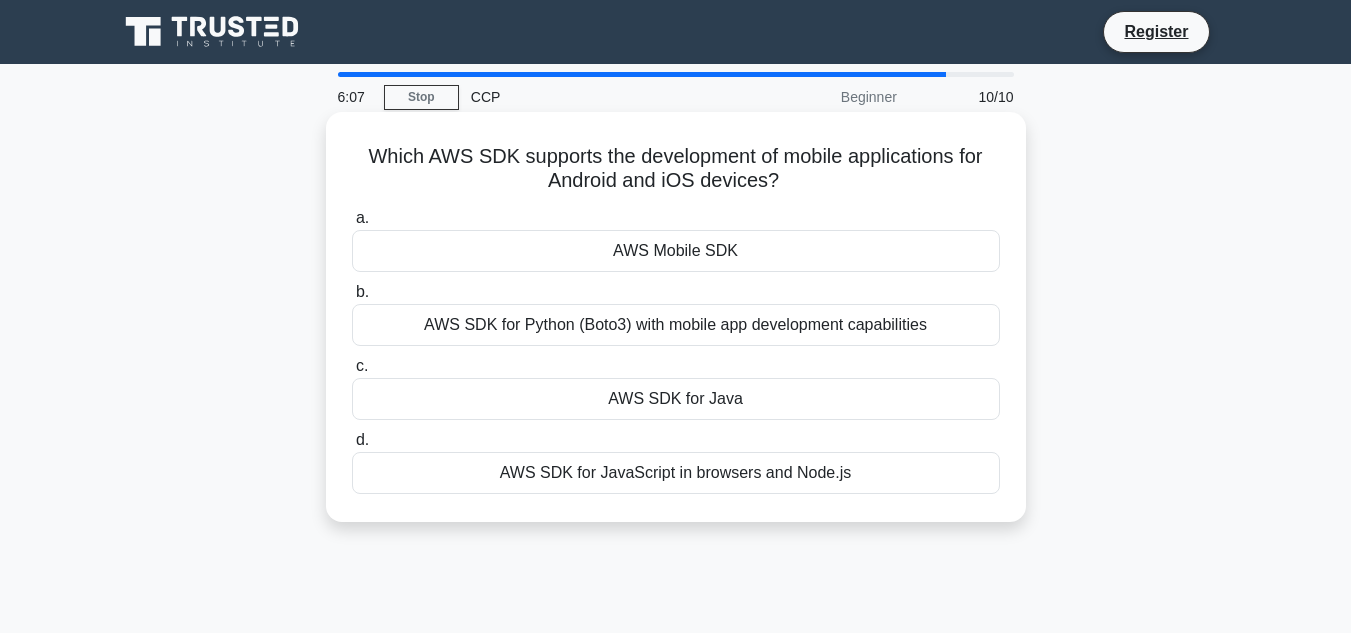 click on "AWS SDK for Python (Boto3) with mobile app development capabilities" at bounding box center (676, 325) 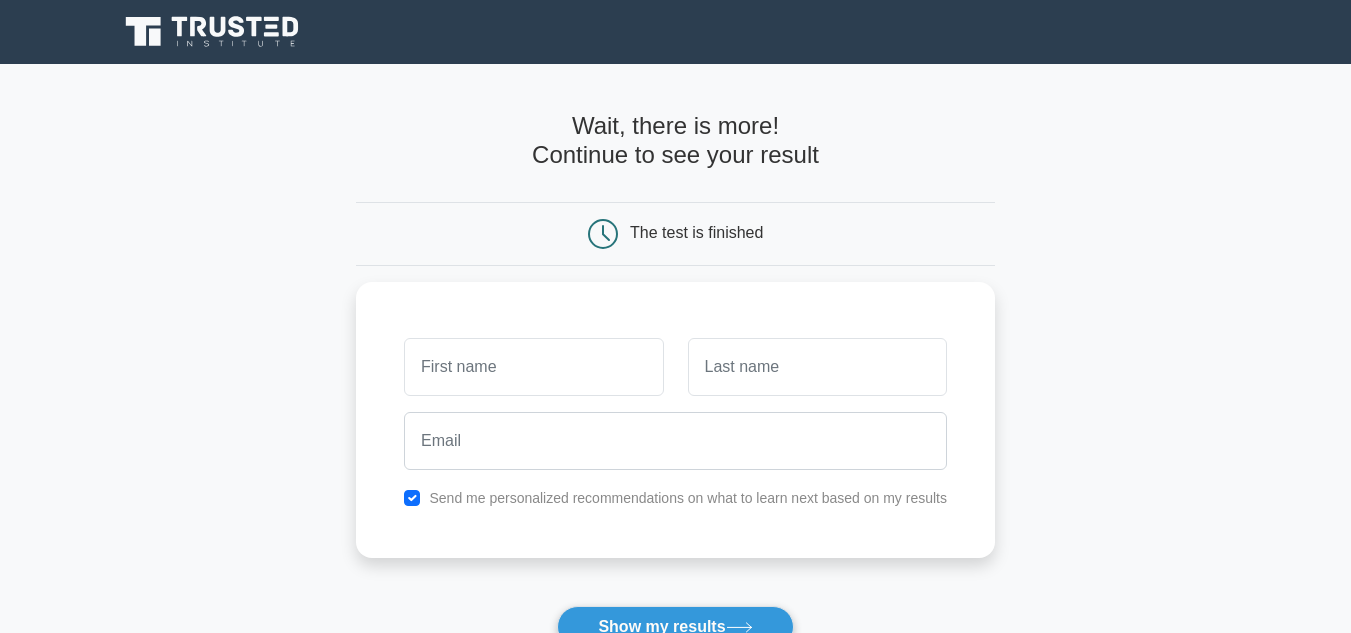 scroll, scrollTop: 0, scrollLeft: 0, axis: both 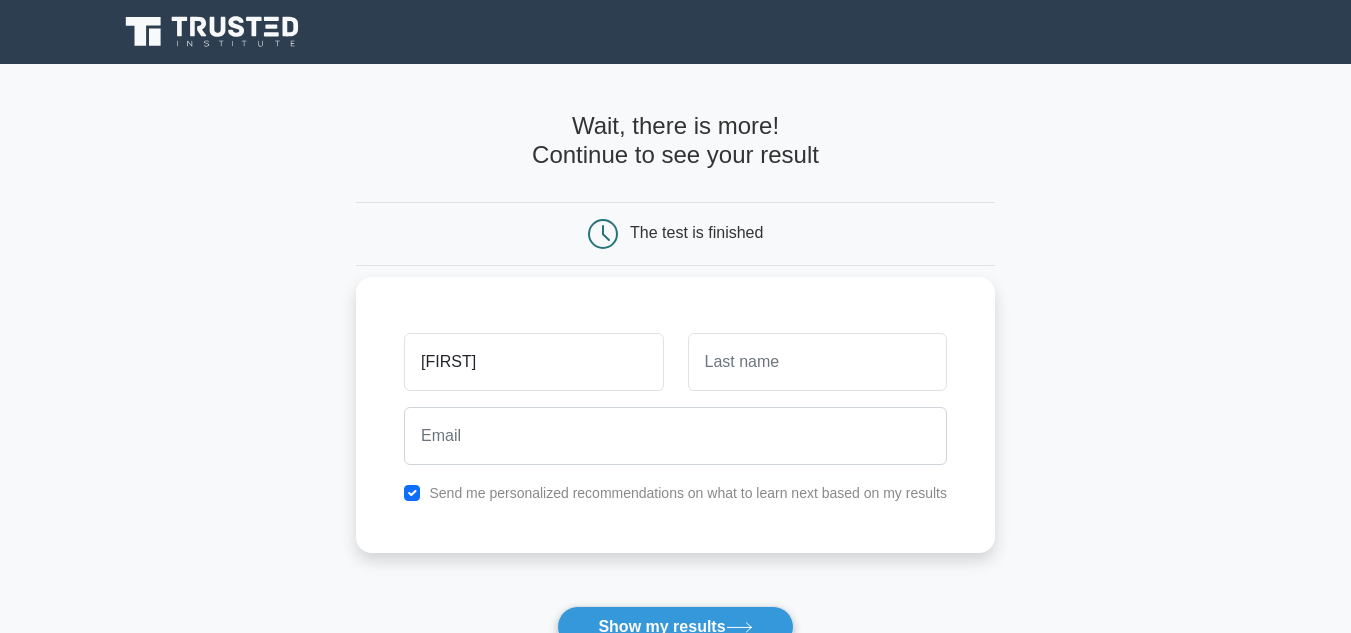 type on "[FIRST]" 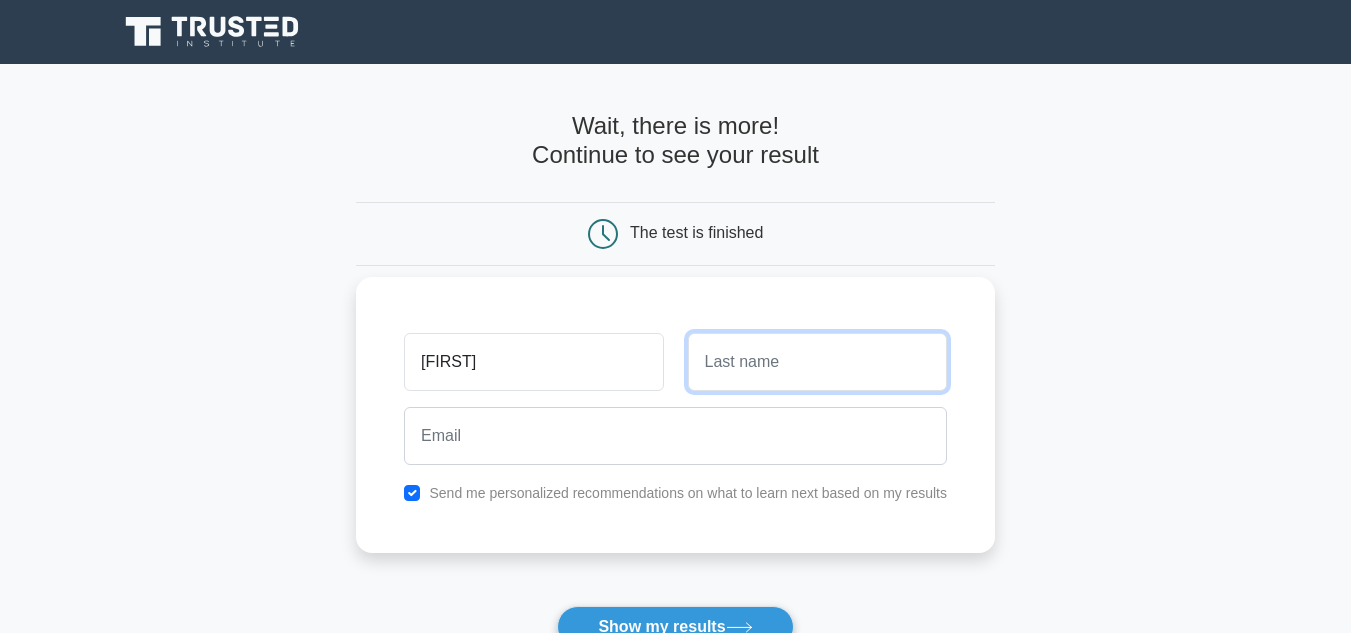 click at bounding box center (817, 362) 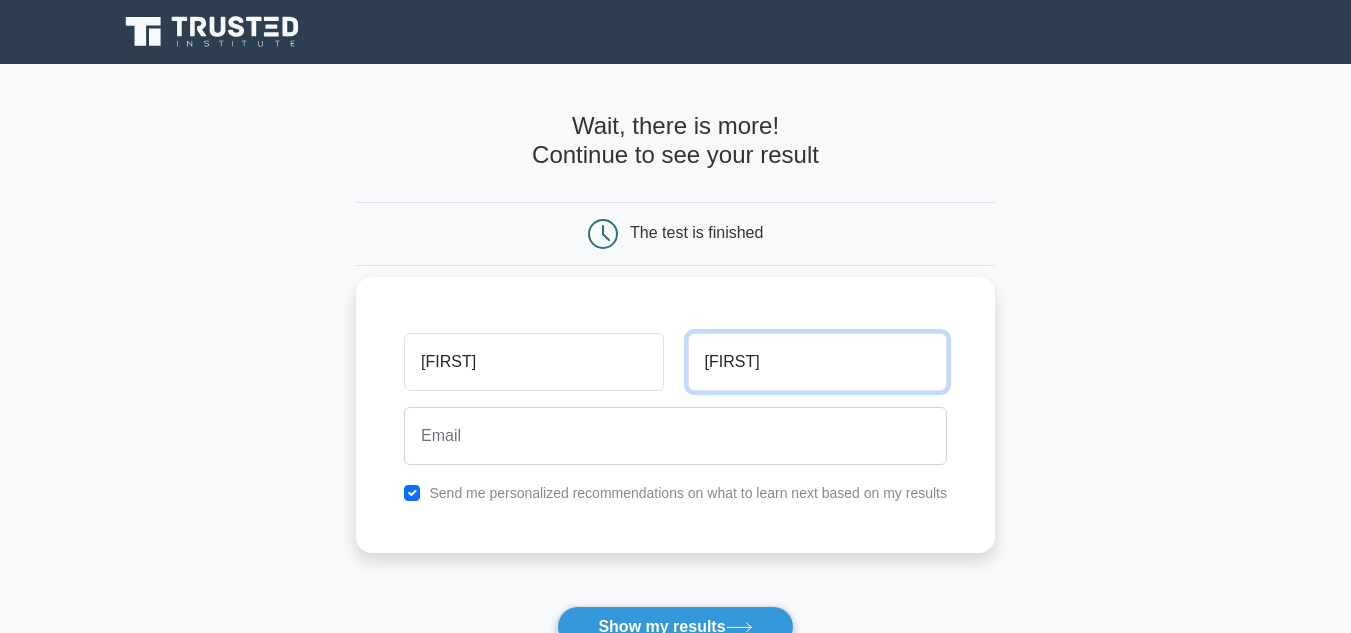 type on "Arthur" 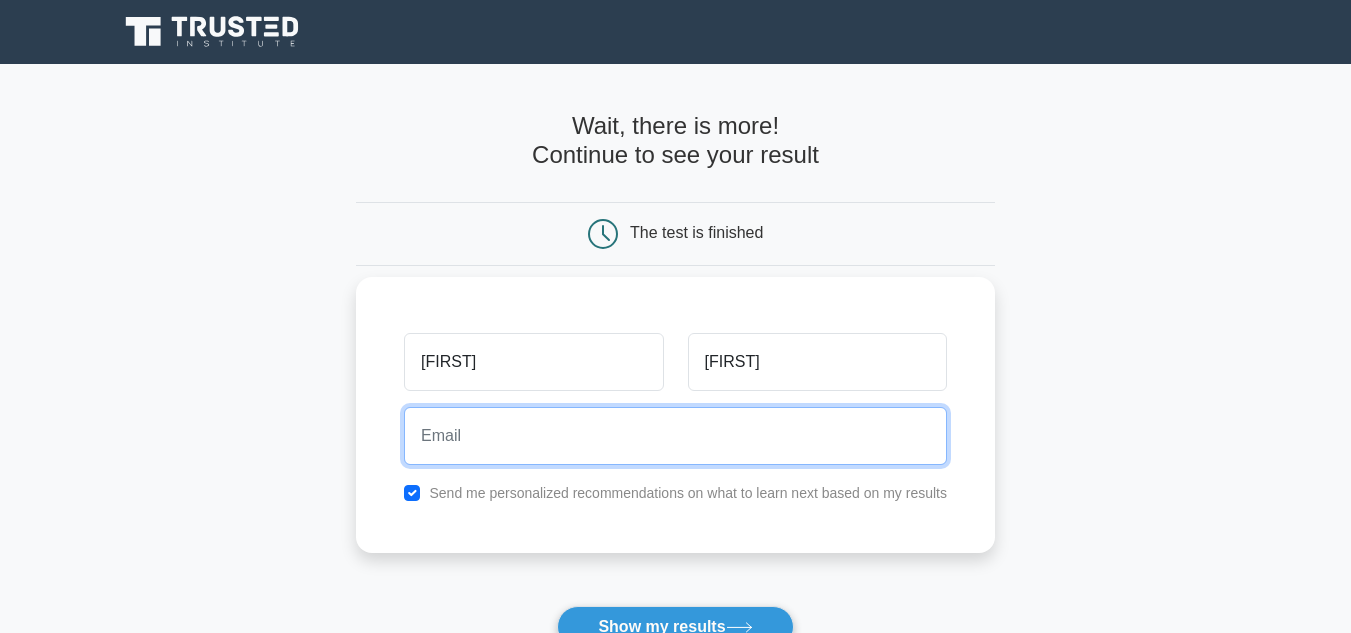 click at bounding box center (675, 436) 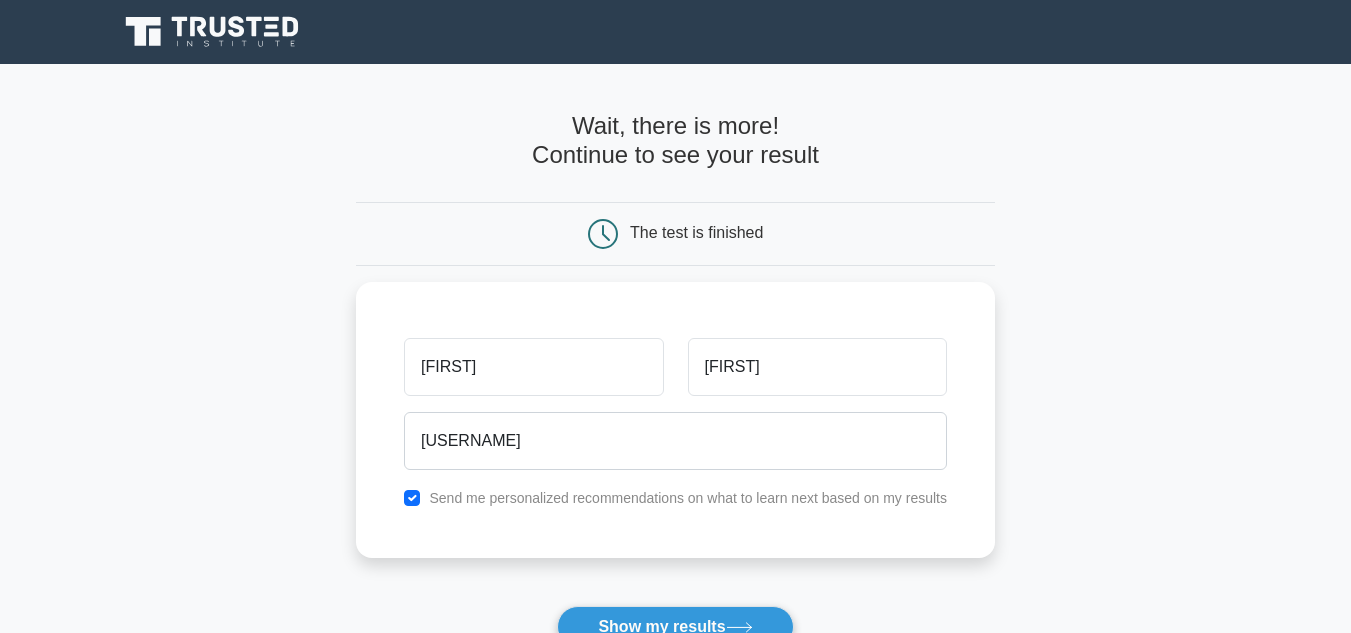 click on "Register" at bounding box center (676, 32) 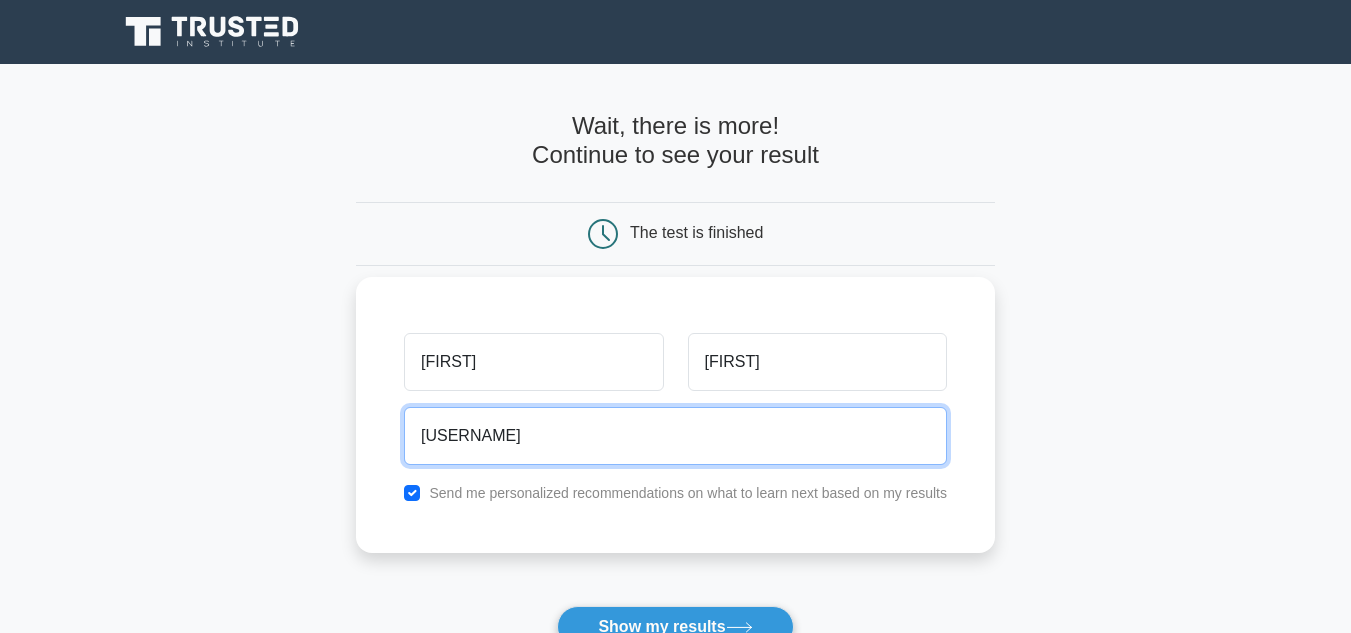 click on "bernard" at bounding box center [675, 436] 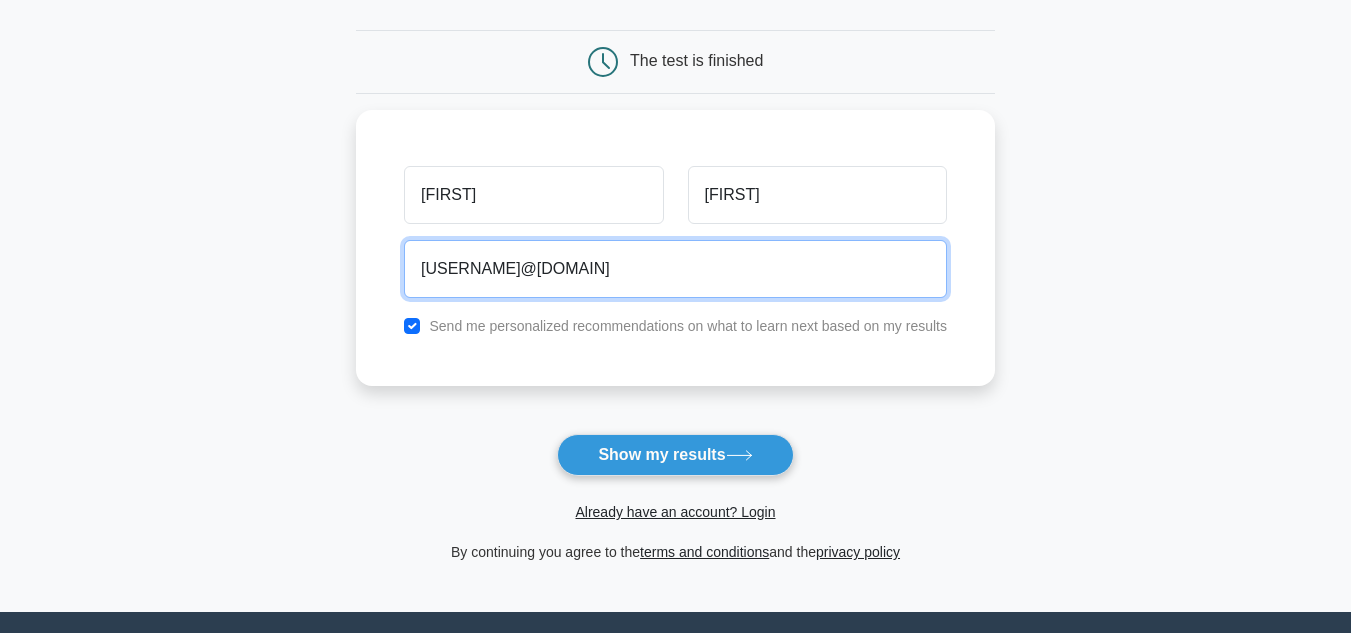 scroll, scrollTop: 221, scrollLeft: 0, axis: vertical 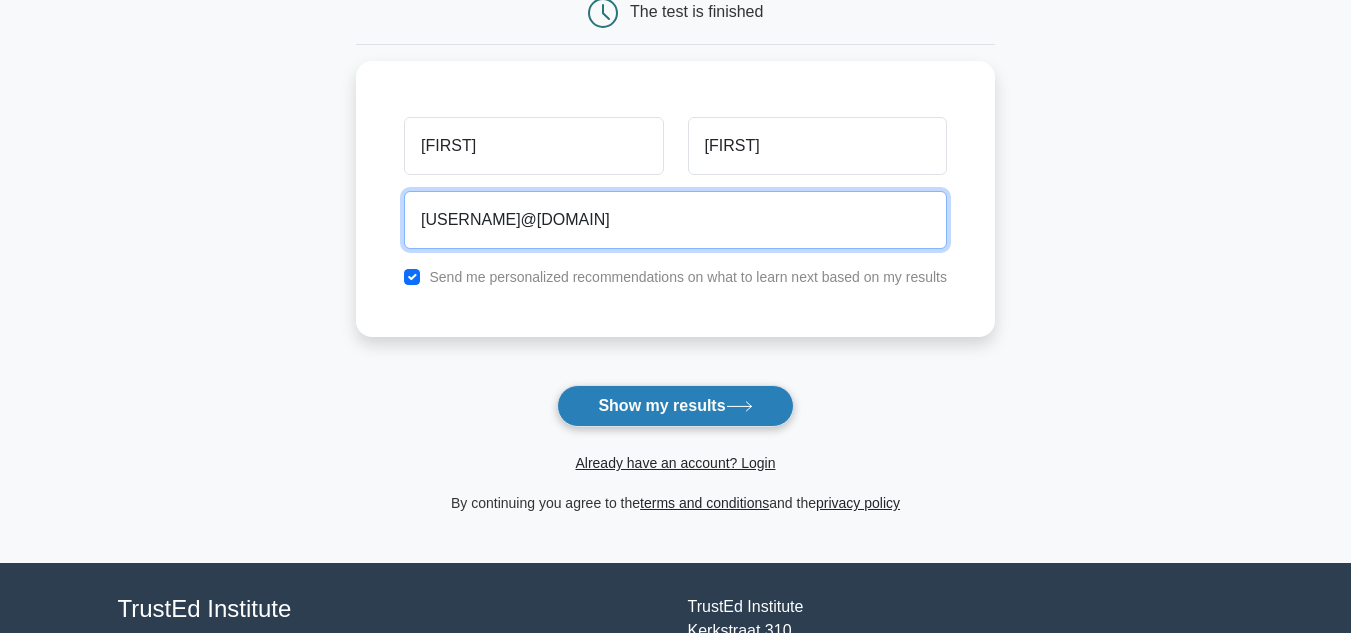 type on "bernardarthur2107@gmail.com" 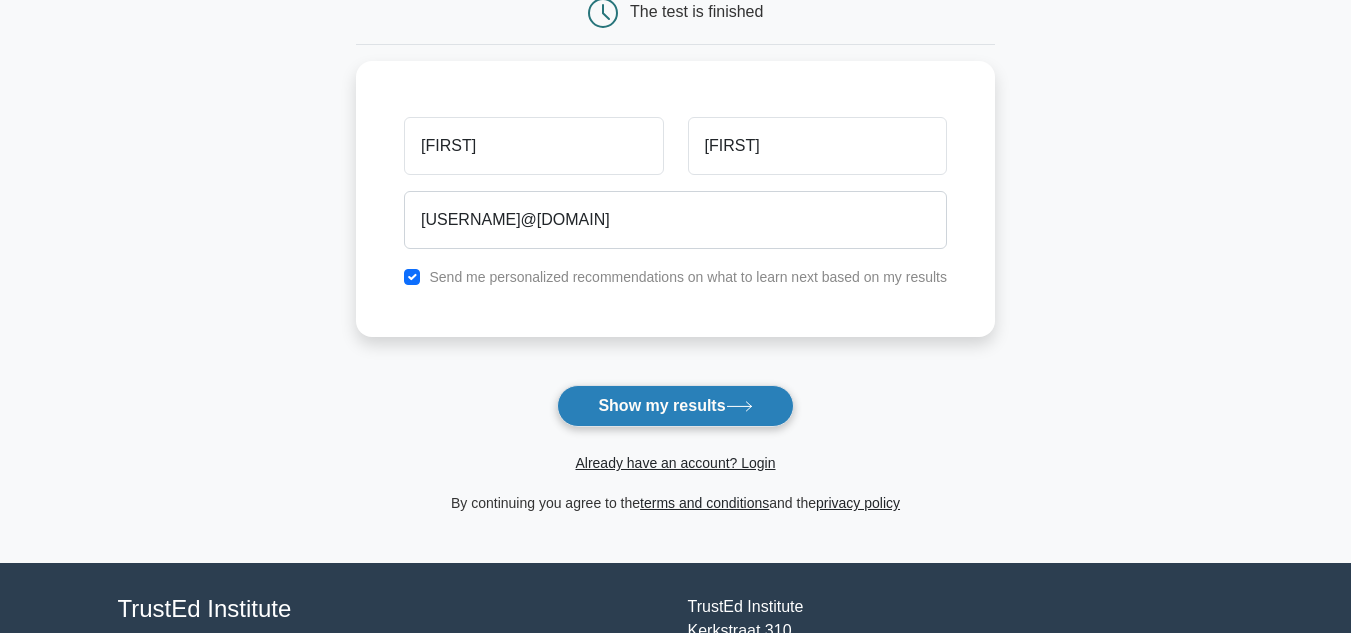 click on "Show my results" at bounding box center (675, 406) 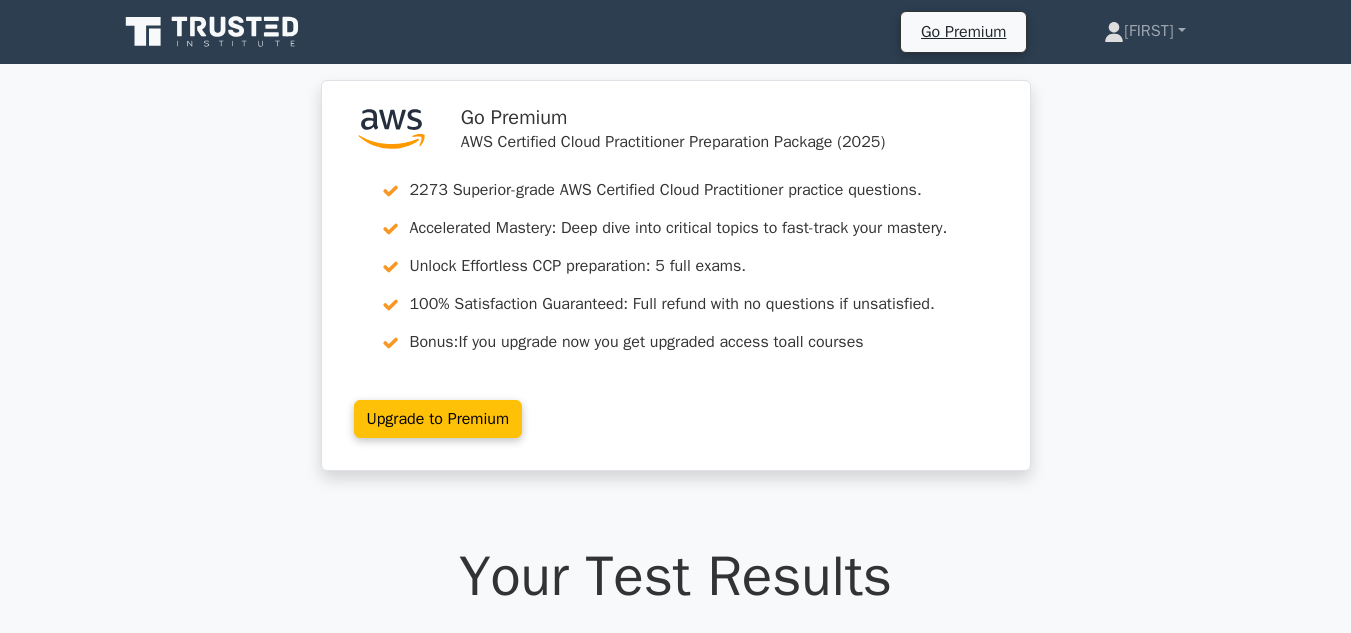 scroll, scrollTop: 0, scrollLeft: 0, axis: both 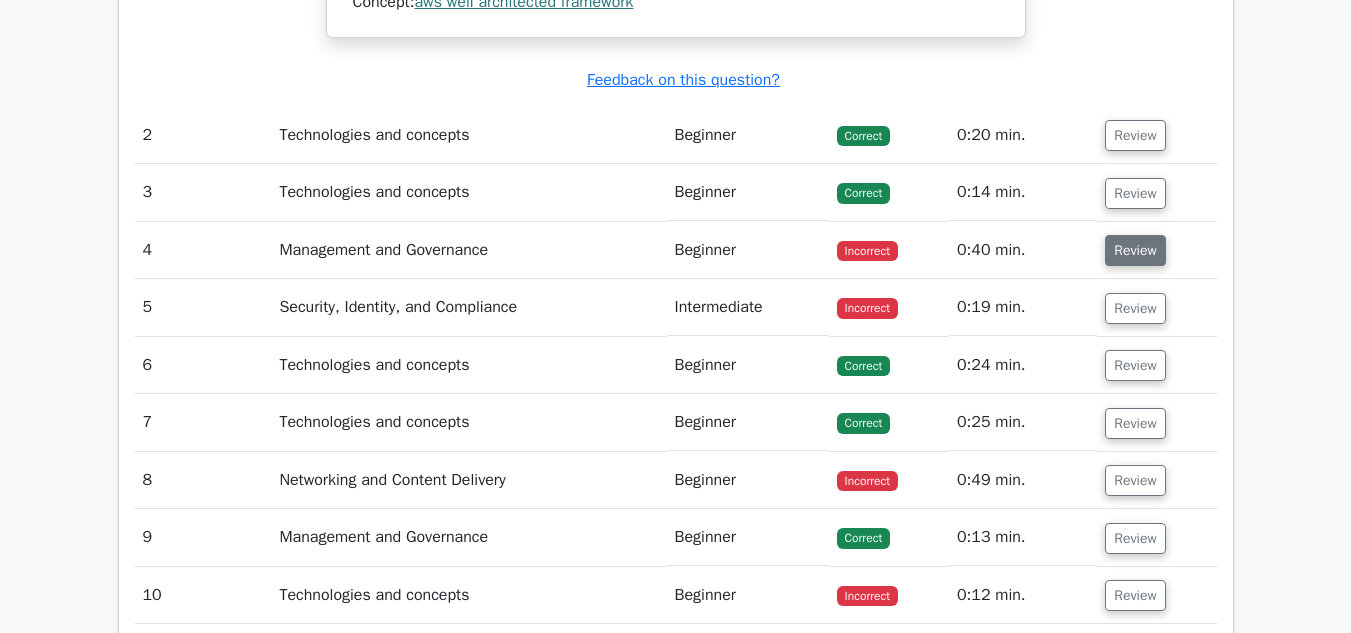 click on "Review" at bounding box center [1135, 250] 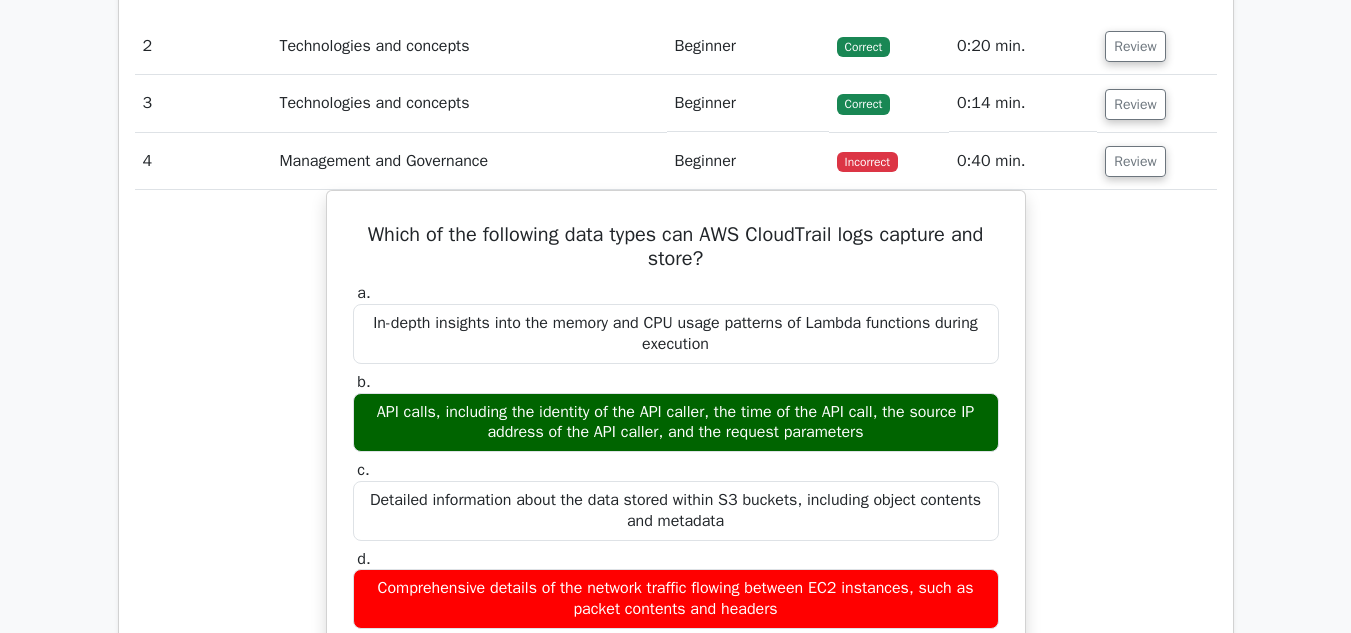 scroll, scrollTop: 2248, scrollLeft: 0, axis: vertical 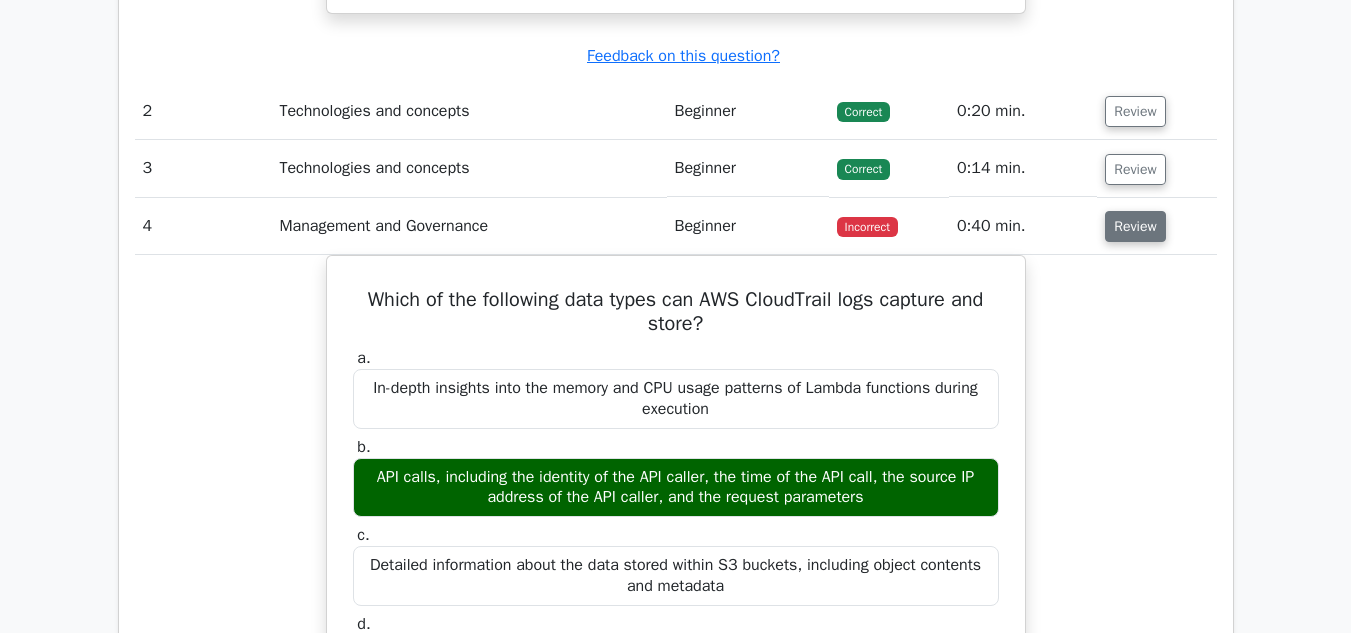 click on "Review" at bounding box center (1135, 226) 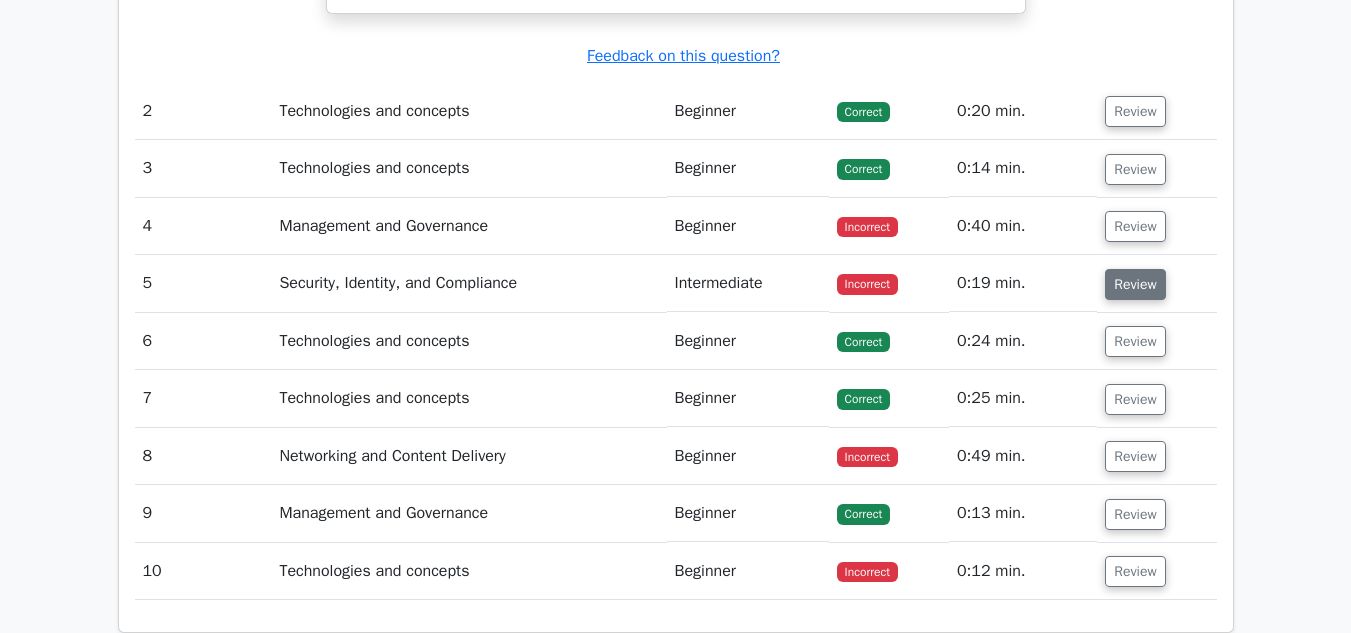 click on "Review" at bounding box center (1135, 284) 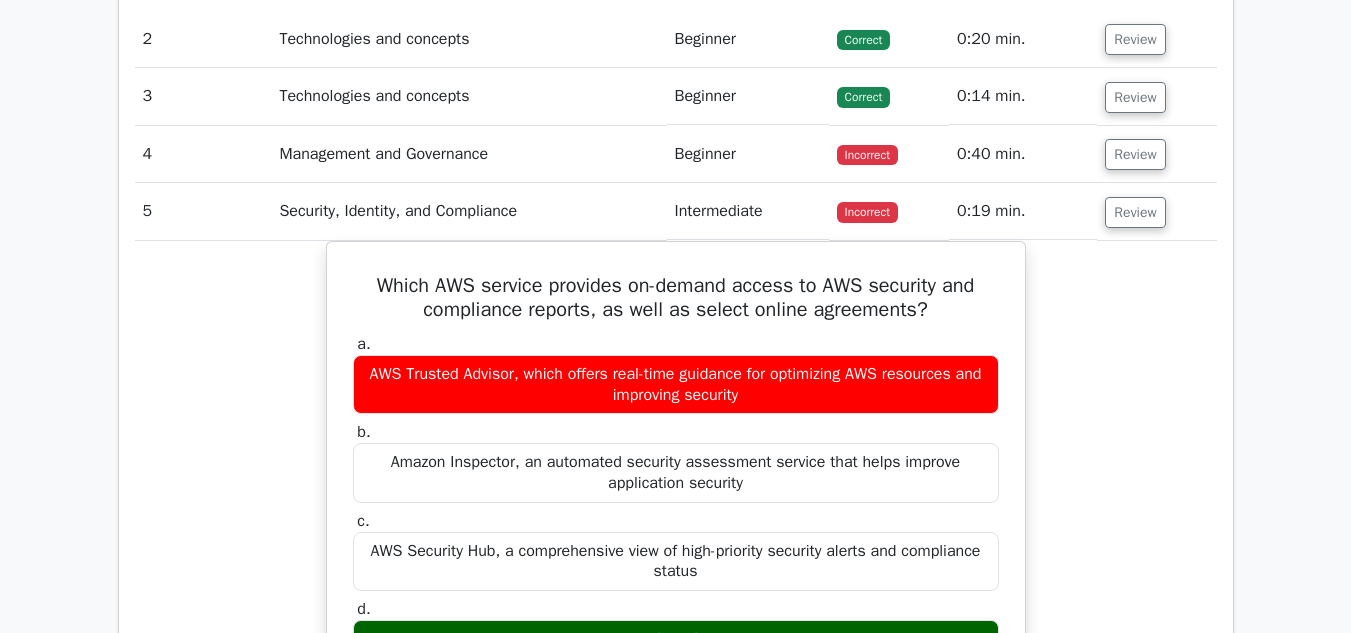 scroll, scrollTop: 2340, scrollLeft: 0, axis: vertical 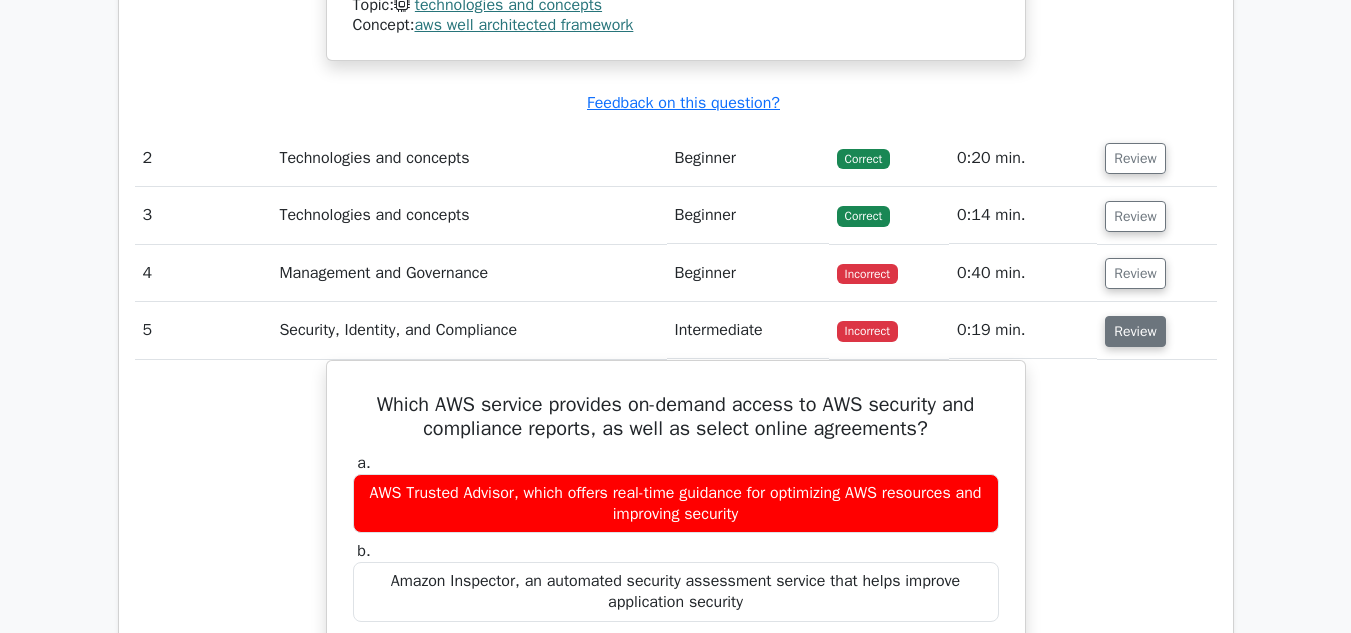 click on "Review" at bounding box center (1135, 331) 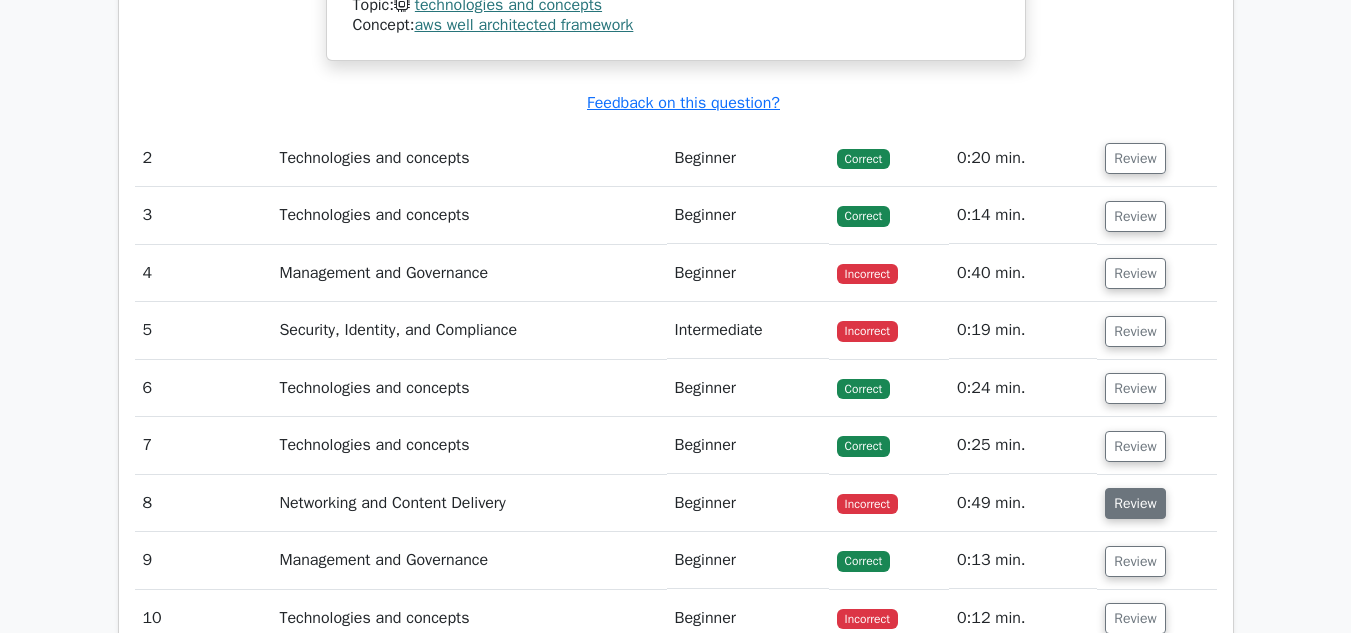 click on "Review" at bounding box center (1135, 503) 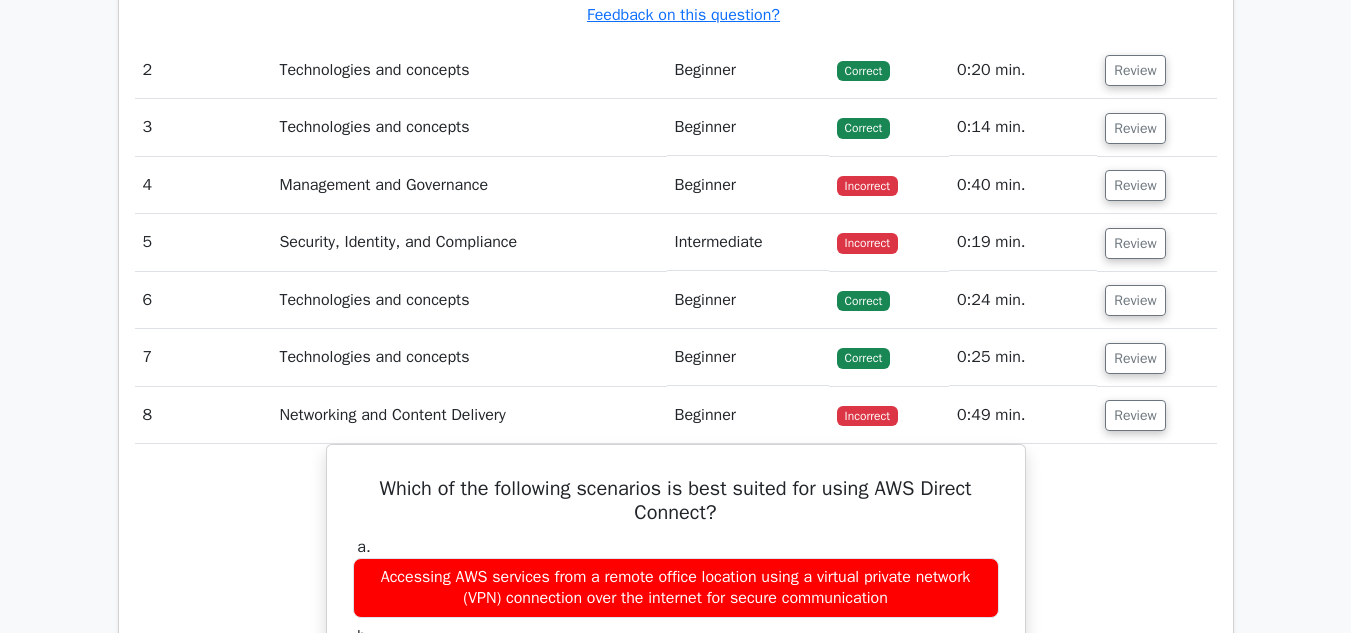 scroll, scrollTop: 2279, scrollLeft: 0, axis: vertical 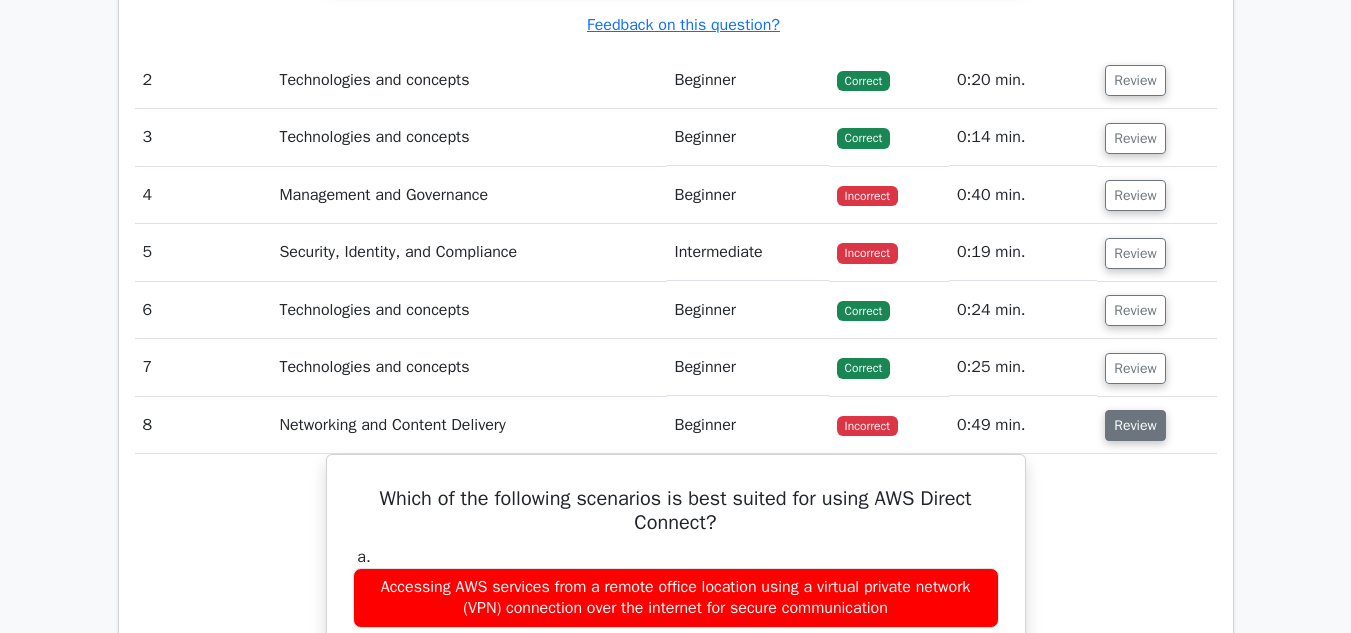click on "Review" at bounding box center (1135, 425) 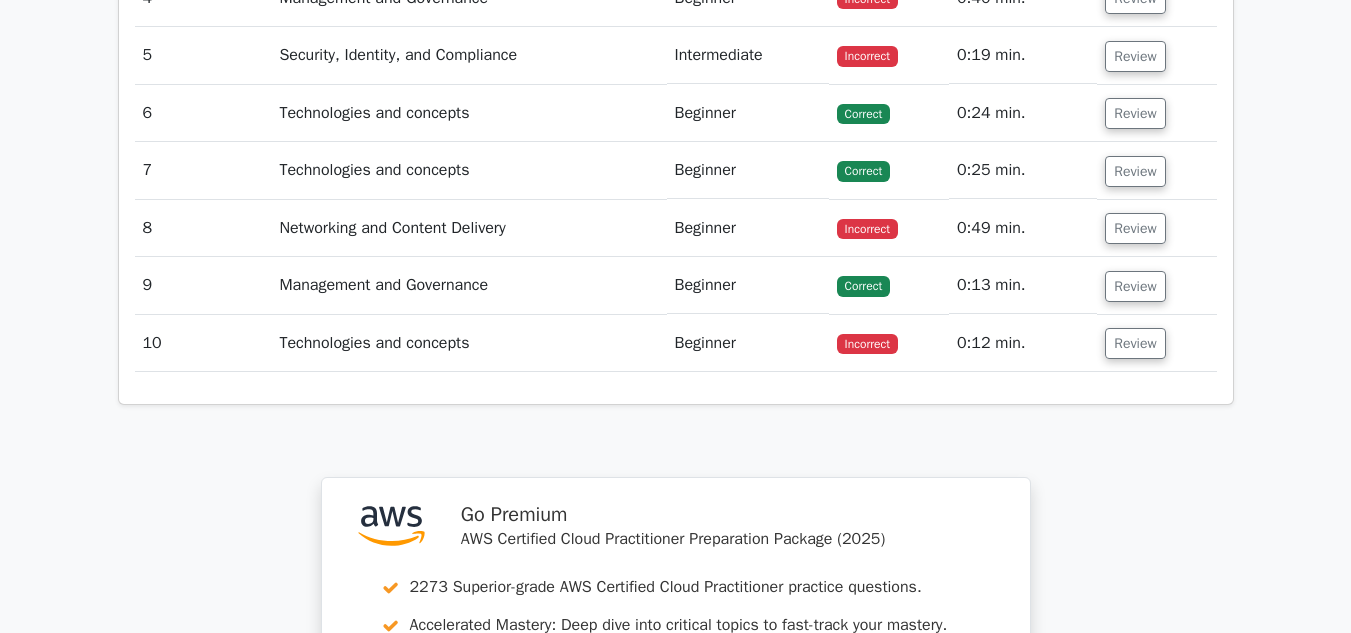 scroll, scrollTop: 2544, scrollLeft: 0, axis: vertical 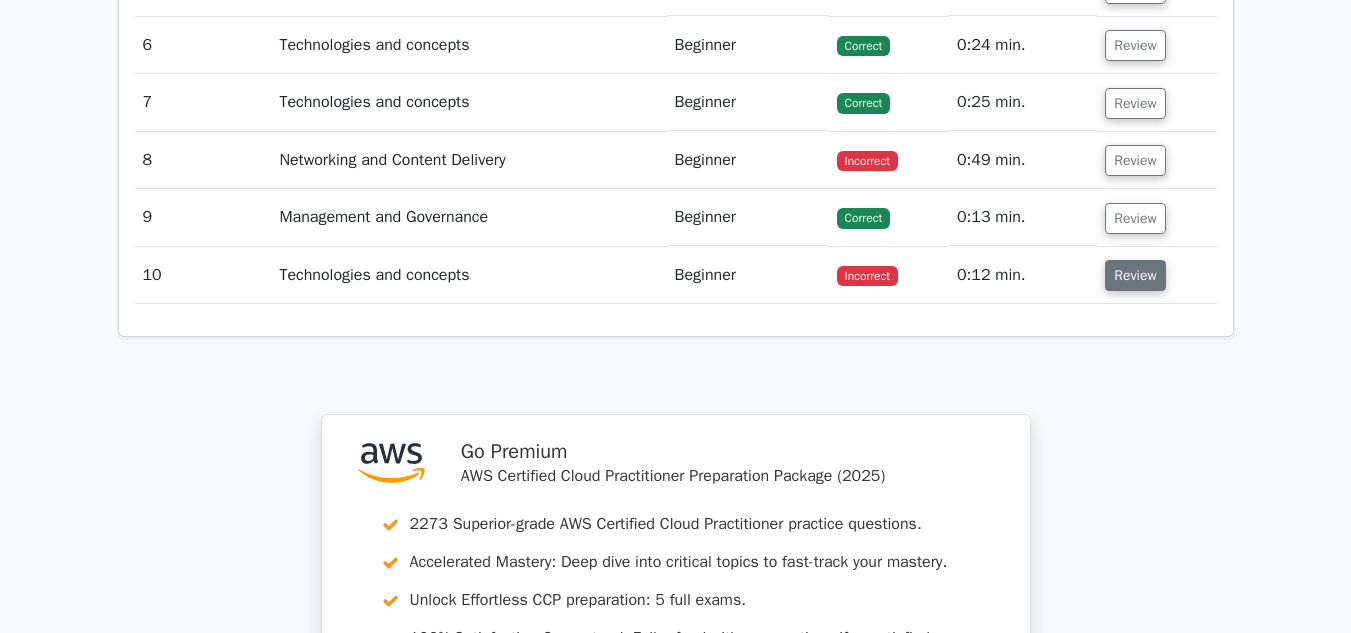 click on "Review" at bounding box center (1135, 275) 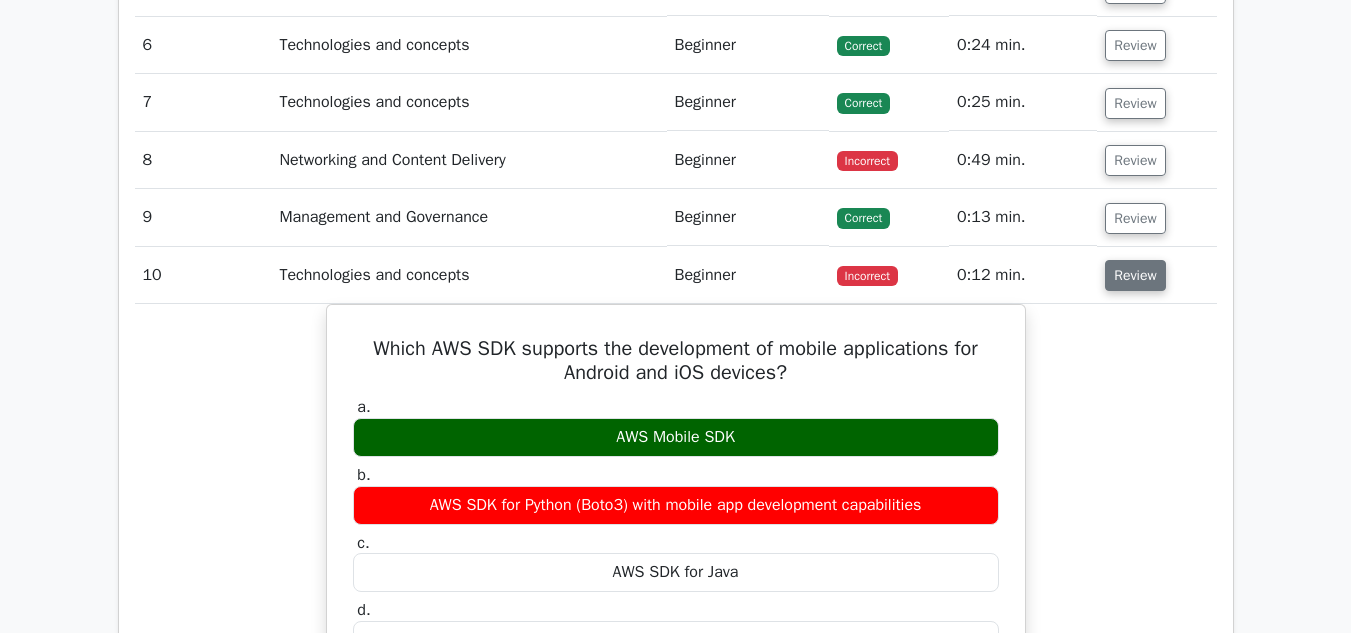 click on "Review" at bounding box center (1135, 275) 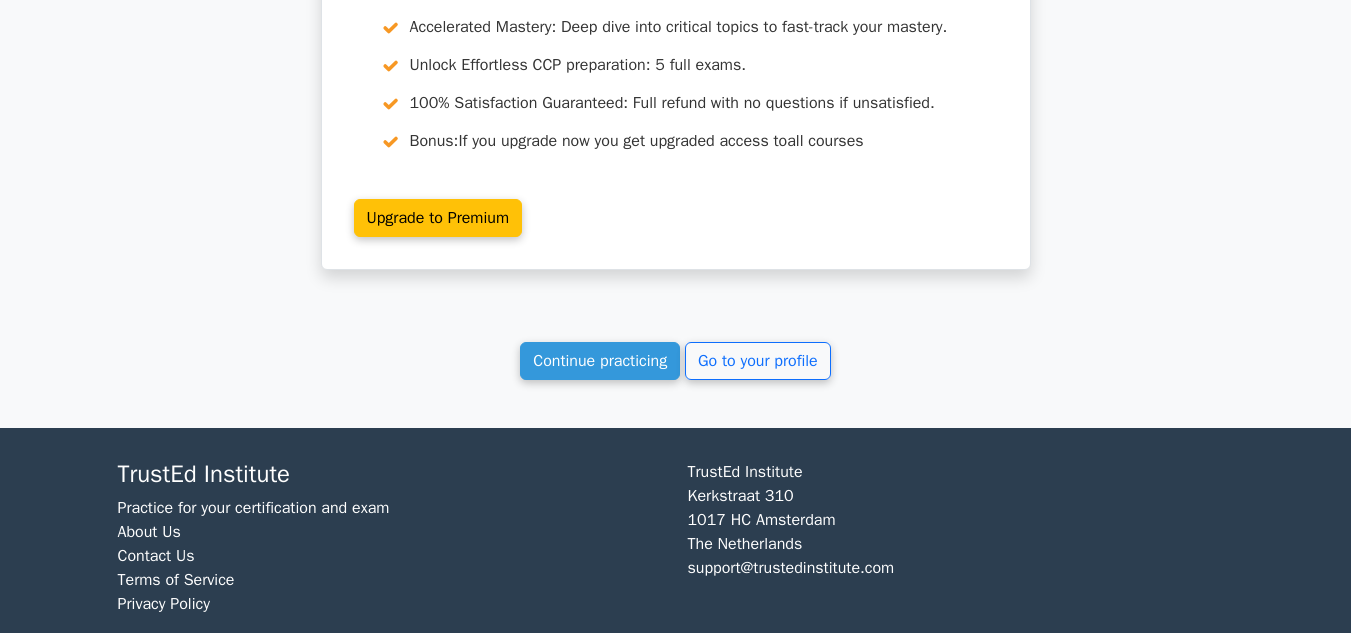 scroll, scrollTop: 3125, scrollLeft: 0, axis: vertical 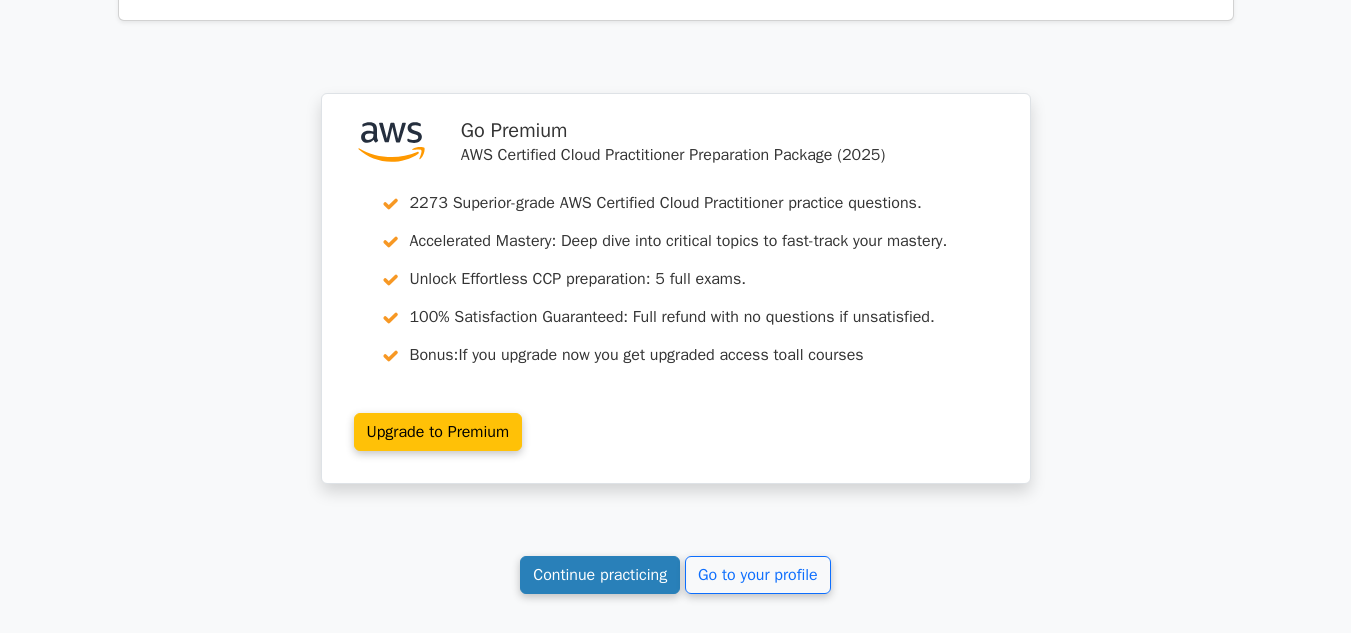 click on "Continue practicing" at bounding box center (600, 575) 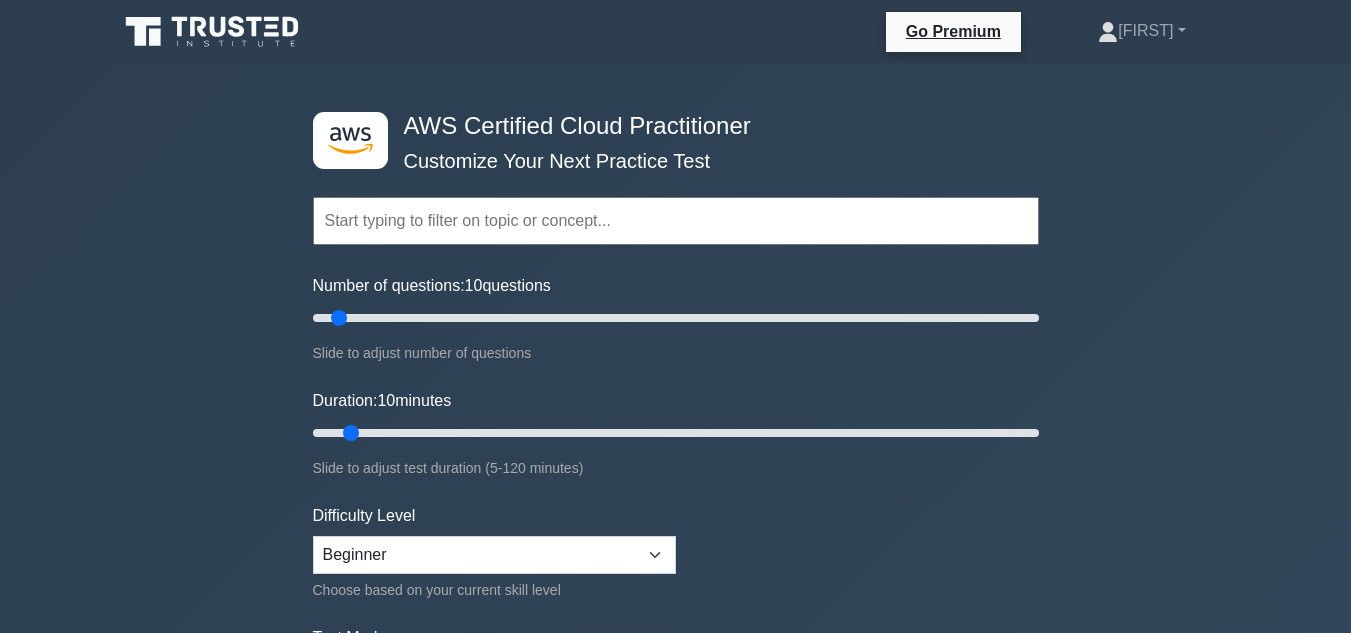scroll, scrollTop: 0, scrollLeft: 0, axis: both 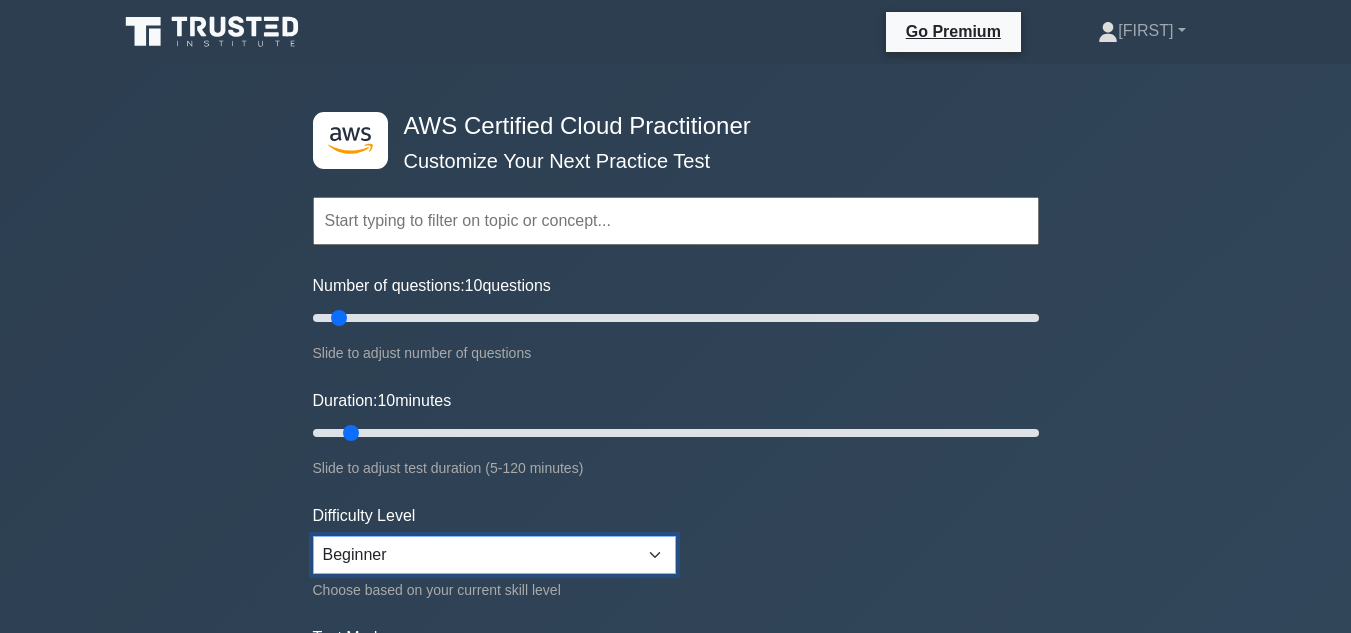 click on "Beginner
Intermediate
Expert" at bounding box center [494, 555] 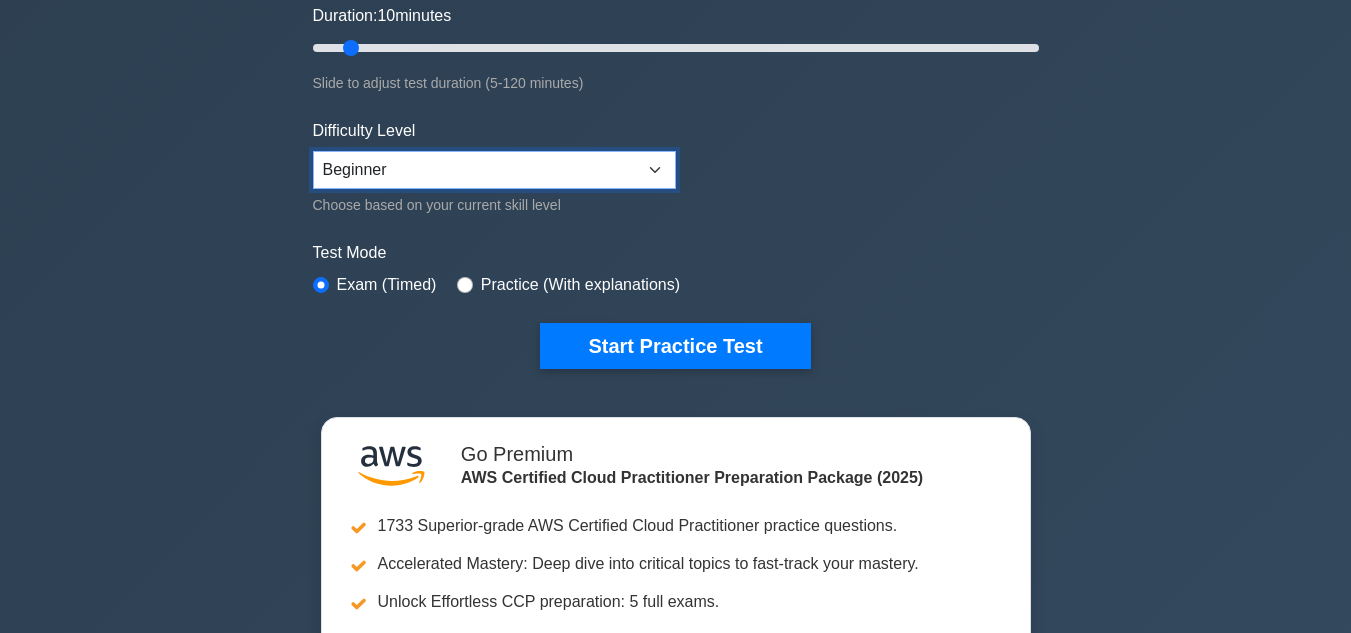 scroll, scrollTop: 405, scrollLeft: 0, axis: vertical 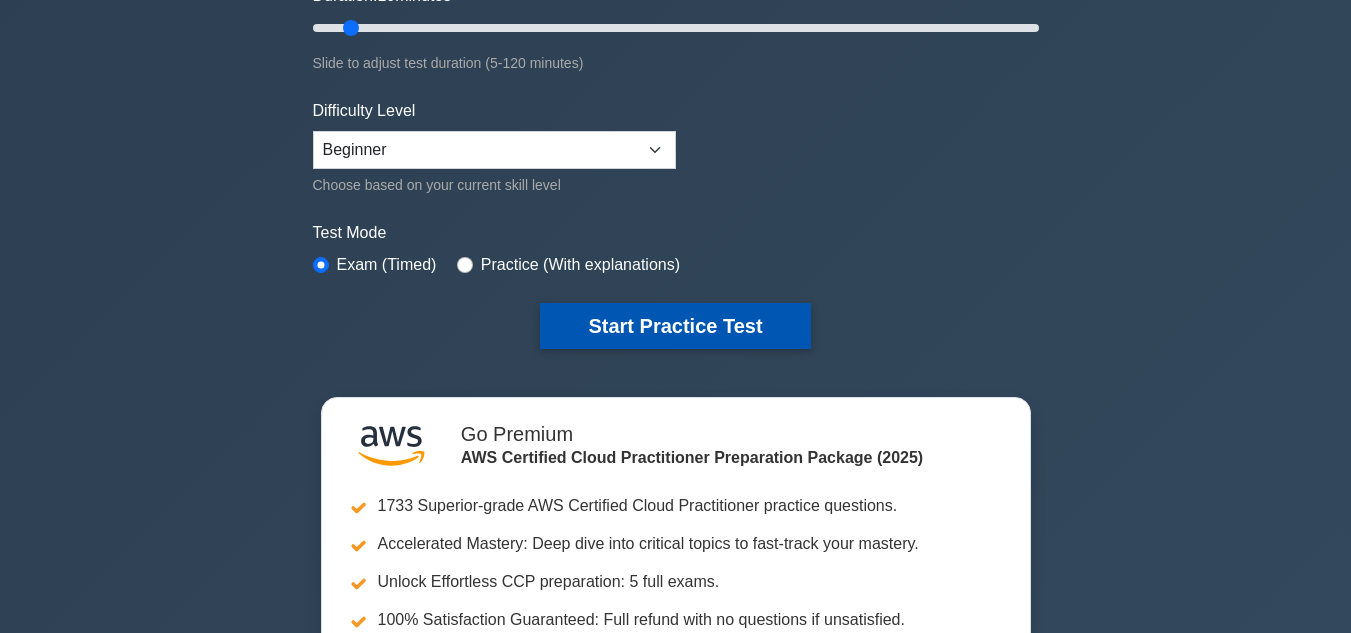 click on "Start Practice Test" at bounding box center [675, 326] 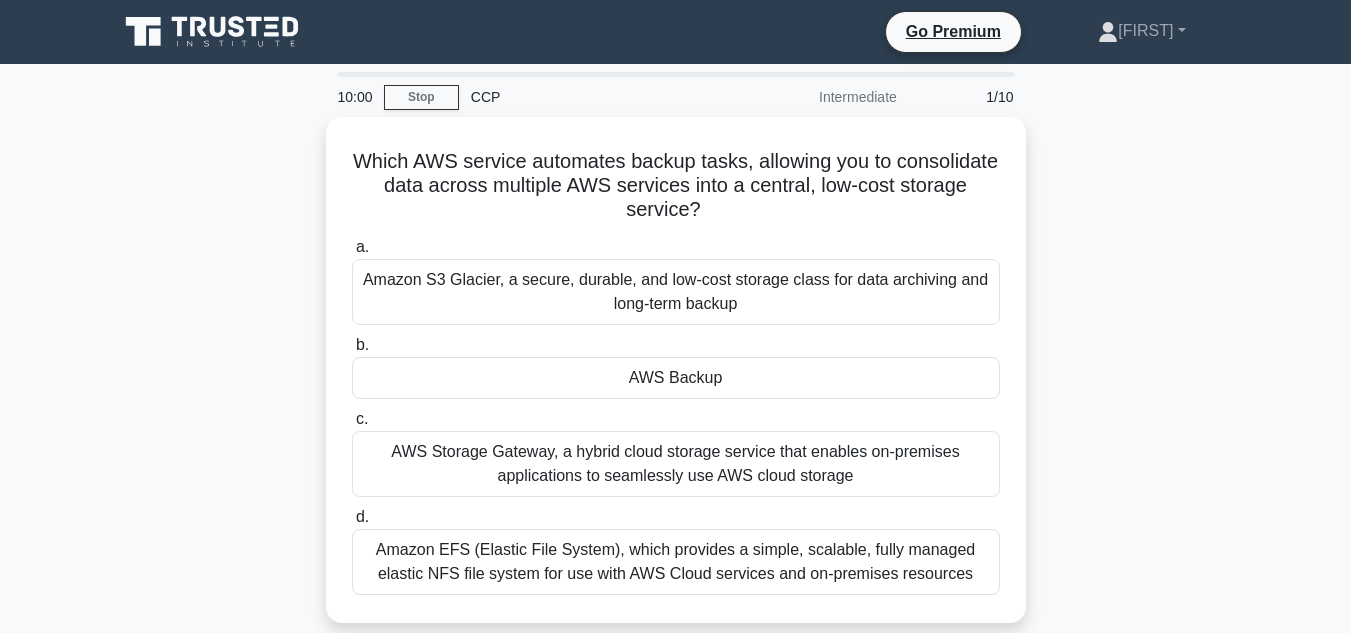 scroll, scrollTop: 0, scrollLeft: 0, axis: both 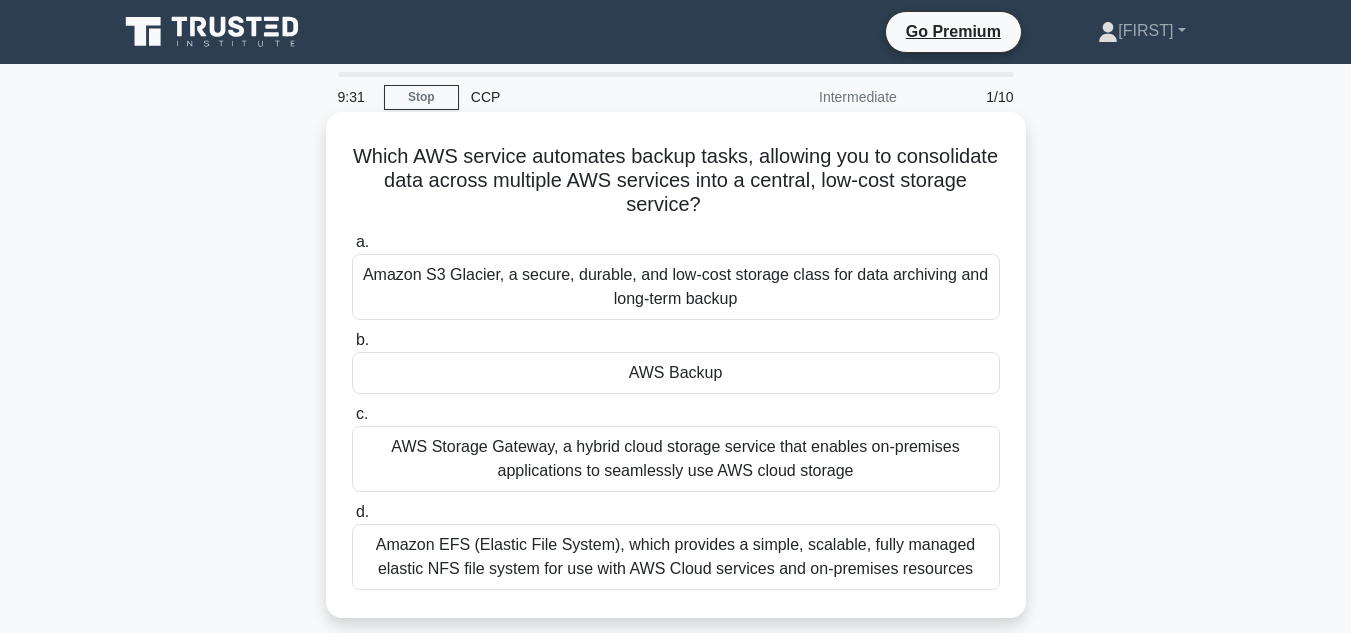 click on "Amazon S3 Glacier, a secure, durable, and low-cost storage class for data archiving and long-term backup" at bounding box center [676, 287] 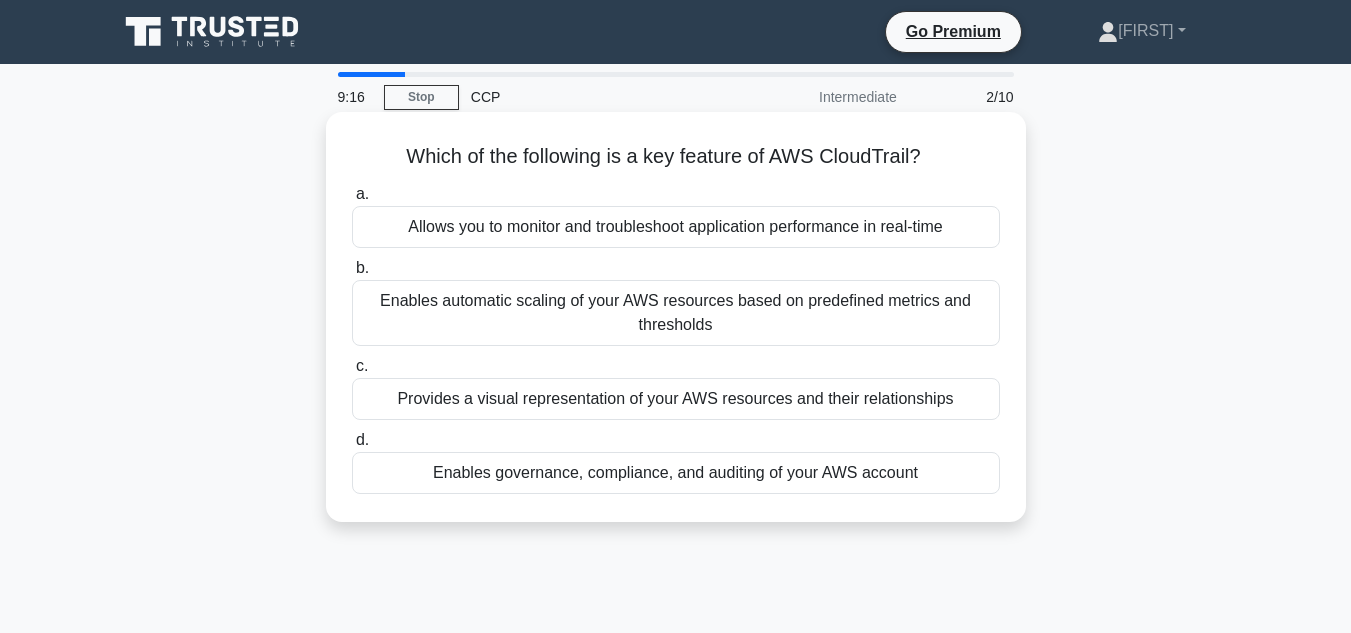 click on "Allows you to monitor and troubleshoot application performance in real-time" at bounding box center [676, 227] 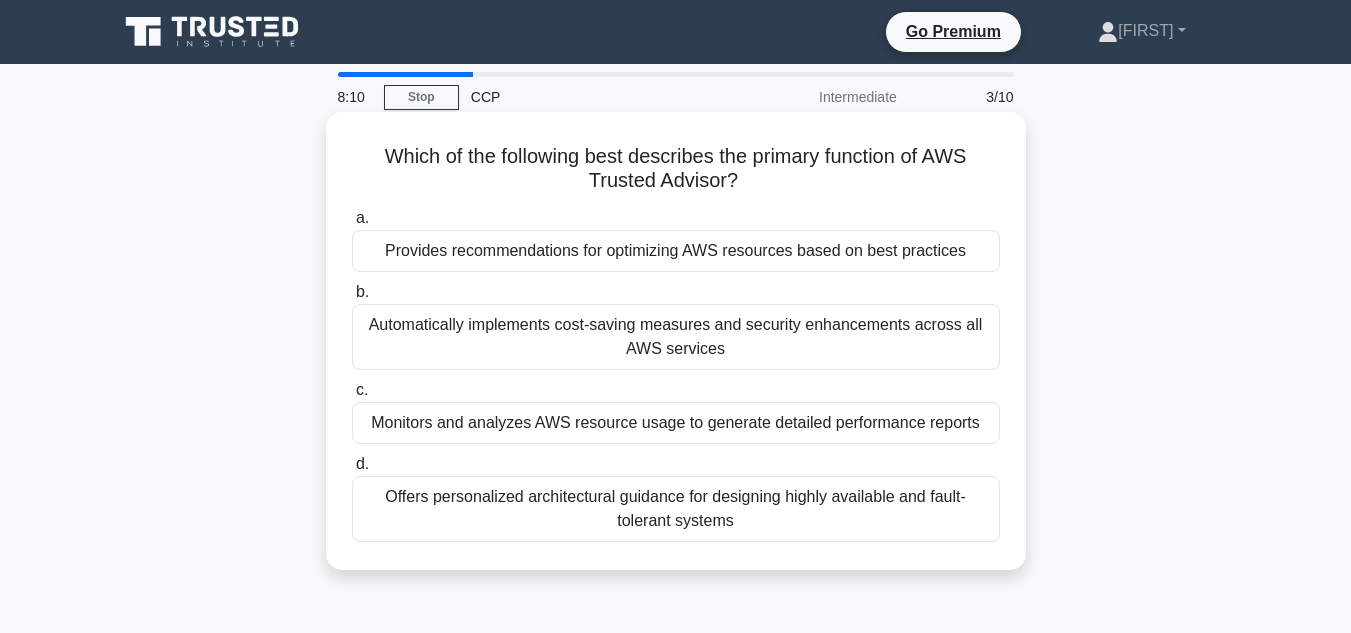 click on "Provides recommendations for optimizing AWS resources based on best practices" at bounding box center (676, 251) 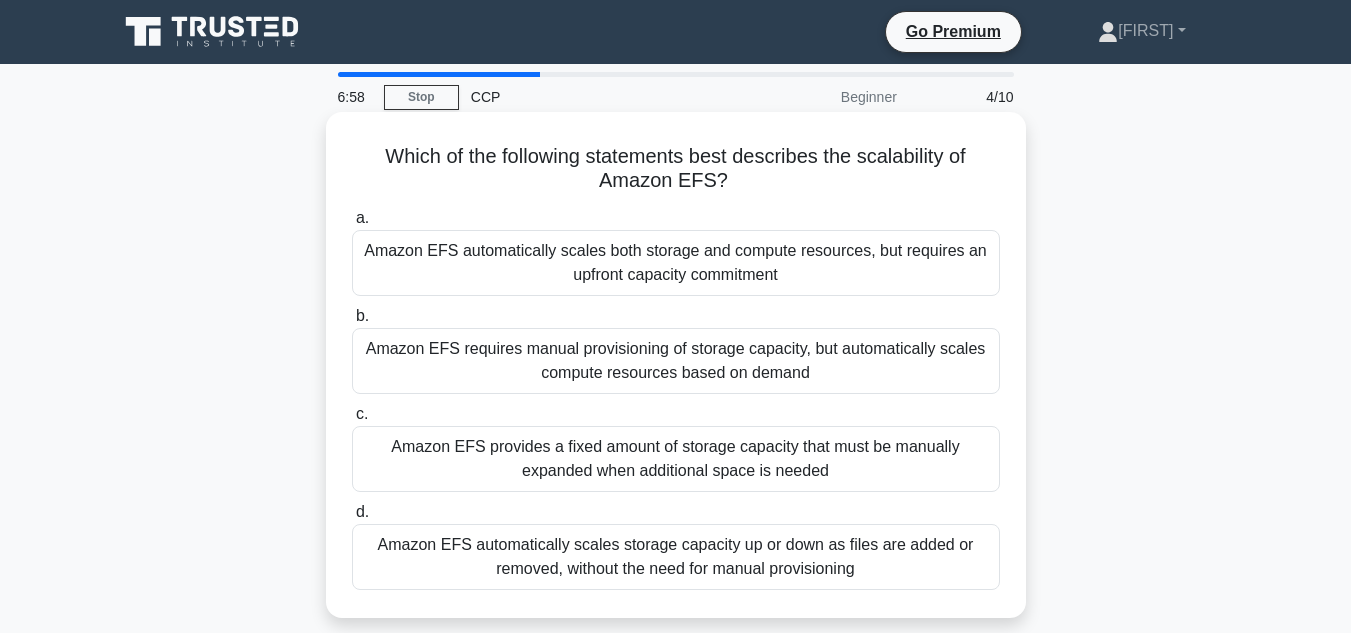 click on "Amazon EFS automatically scales storage capacity up or down as files are added or removed, without the need for manual provisioning" at bounding box center (676, 557) 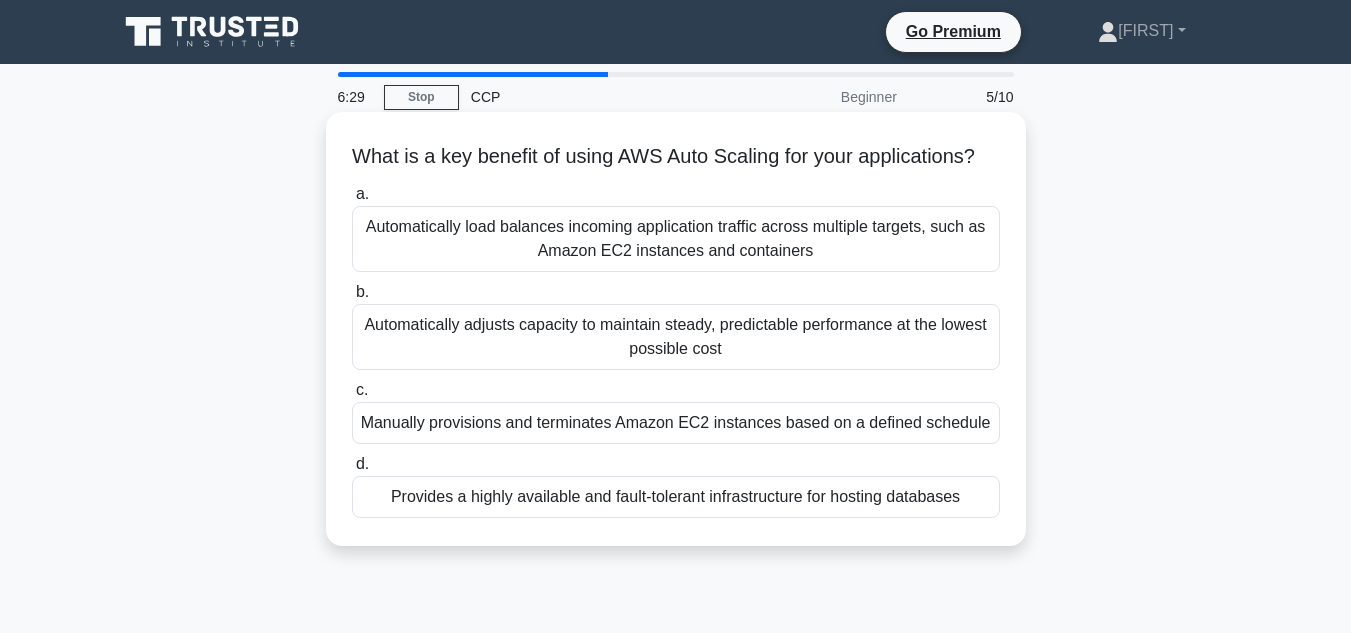 click on "Automatically adjusts capacity to maintain steady, predictable performance at the lowest possible cost" at bounding box center (676, 337) 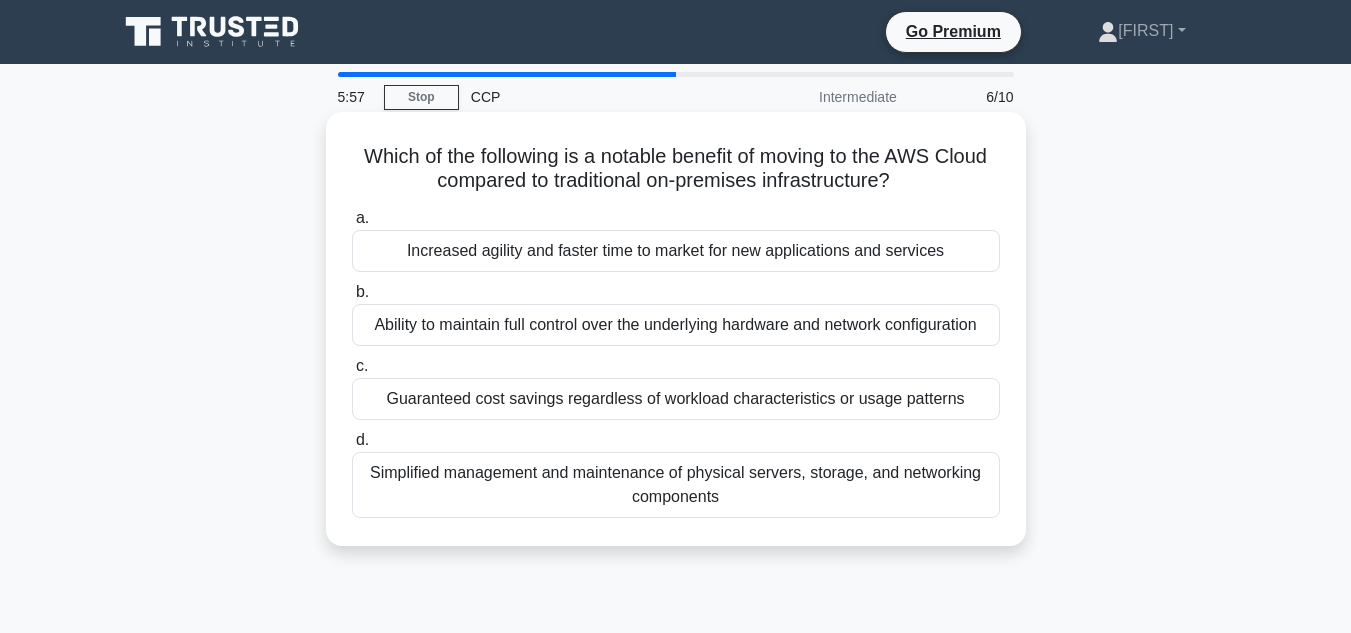 click on "Increased agility and faster time to market for new applications and services" at bounding box center [676, 251] 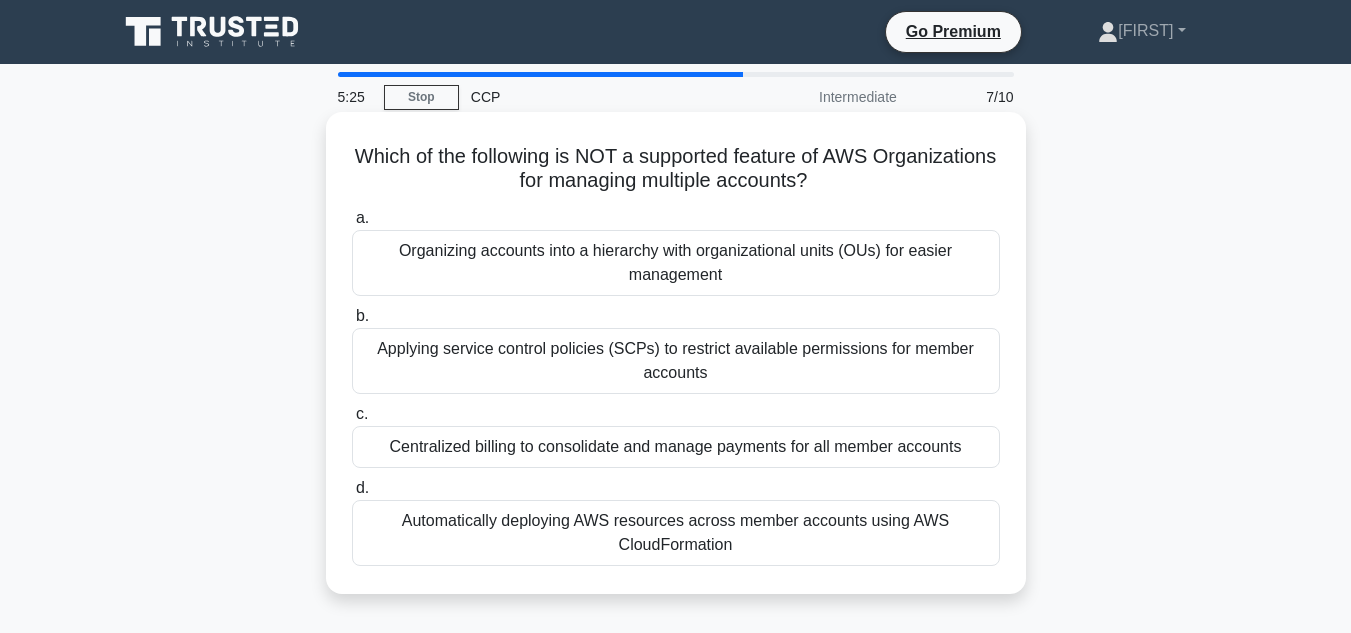 click on "Automatically deploying AWS resources across member accounts using AWS CloudFormation" at bounding box center (676, 533) 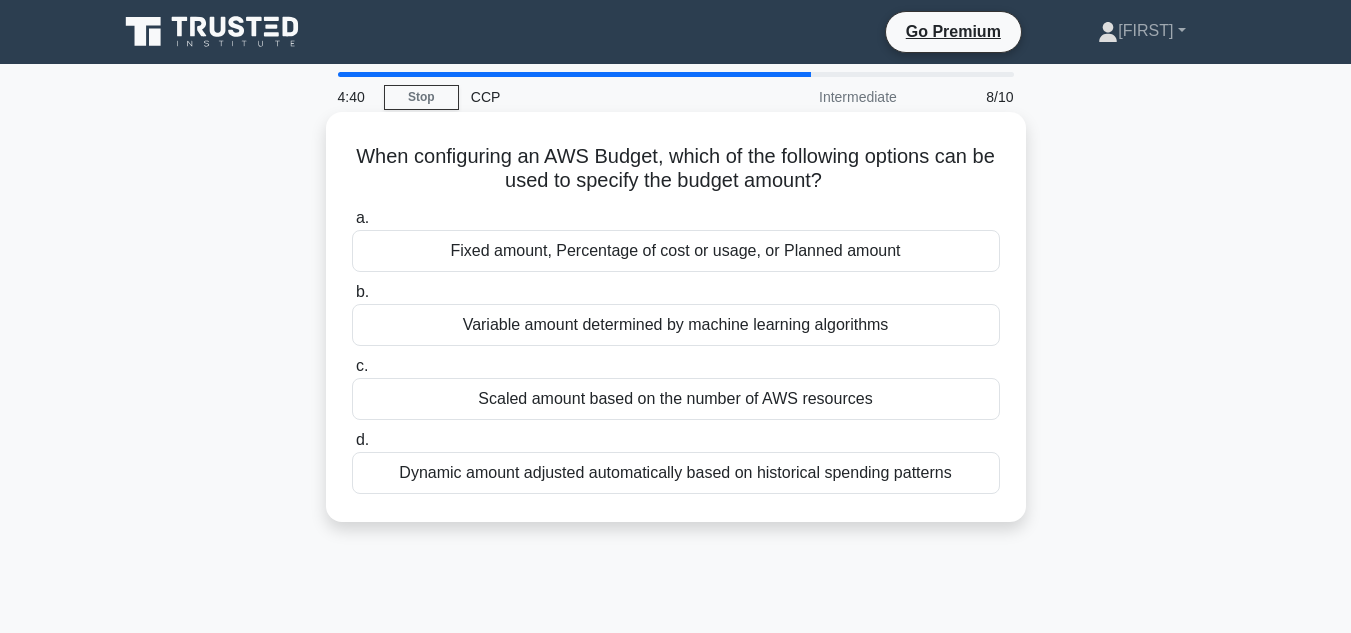 click on "Fixed amount, Percentage of cost or usage, or Planned amount" at bounding box center [676, 251] 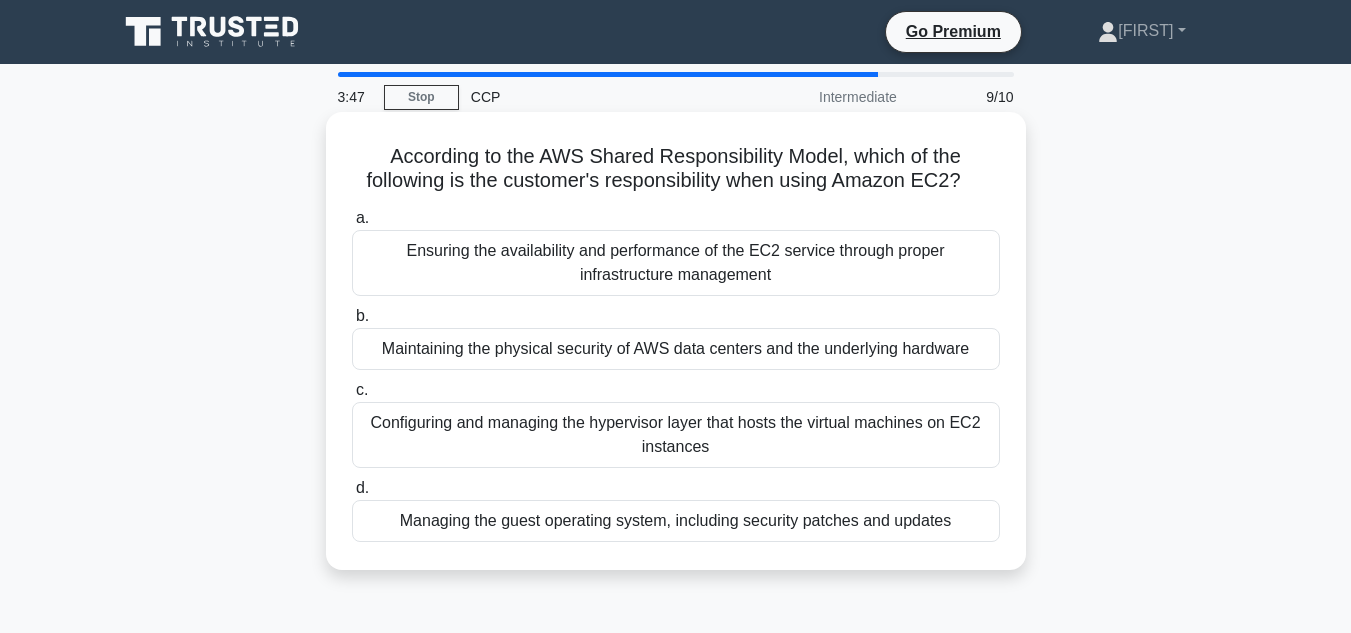 click on "Configuring and managing the hypervisor layer that hosts the virtual machines on EC2 instances" at bounding box center [676, 435] 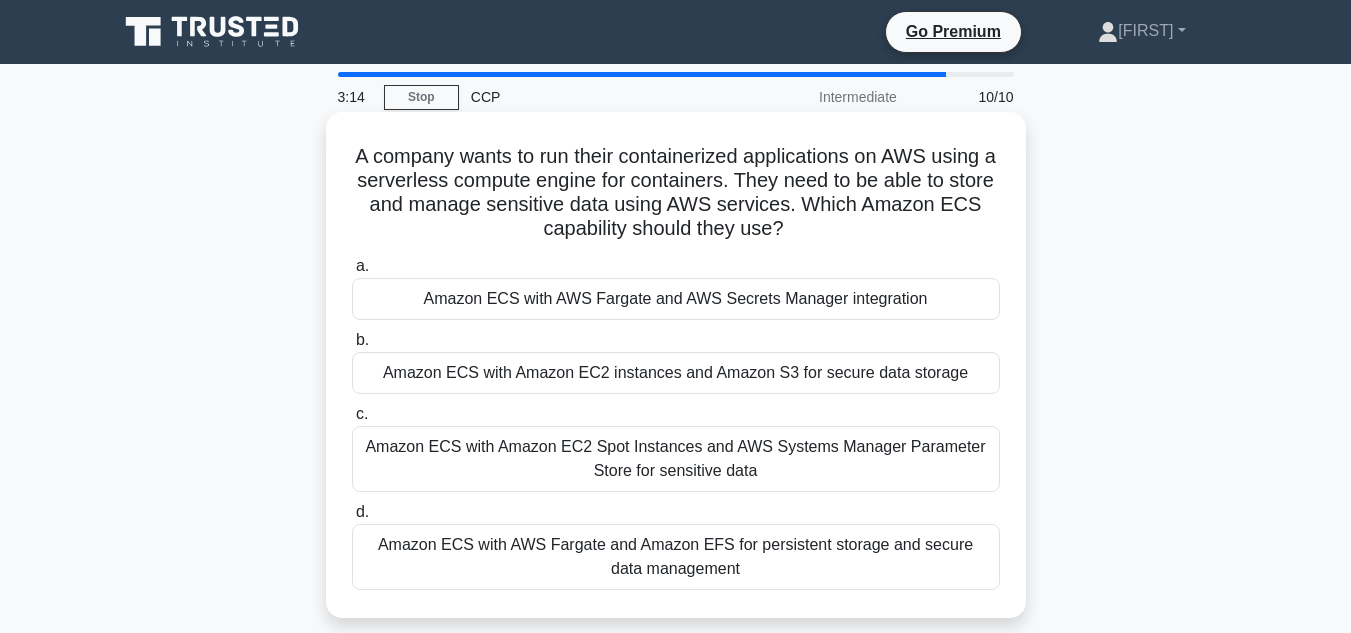 click on "Amazon ECS with Amazon EC2 instances and Amazon S3 for secure data storage" at bounding box center (676, 373) 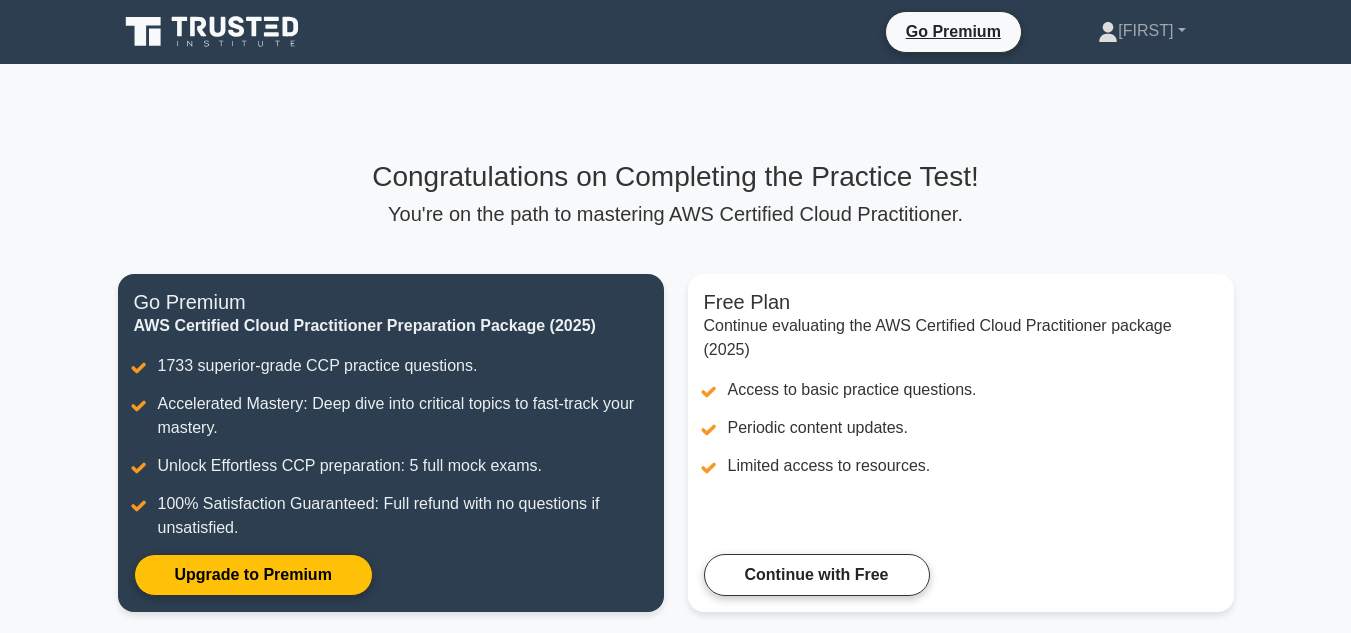 scroll, scrollTop: 0, scrollLeft: 0, axis: both 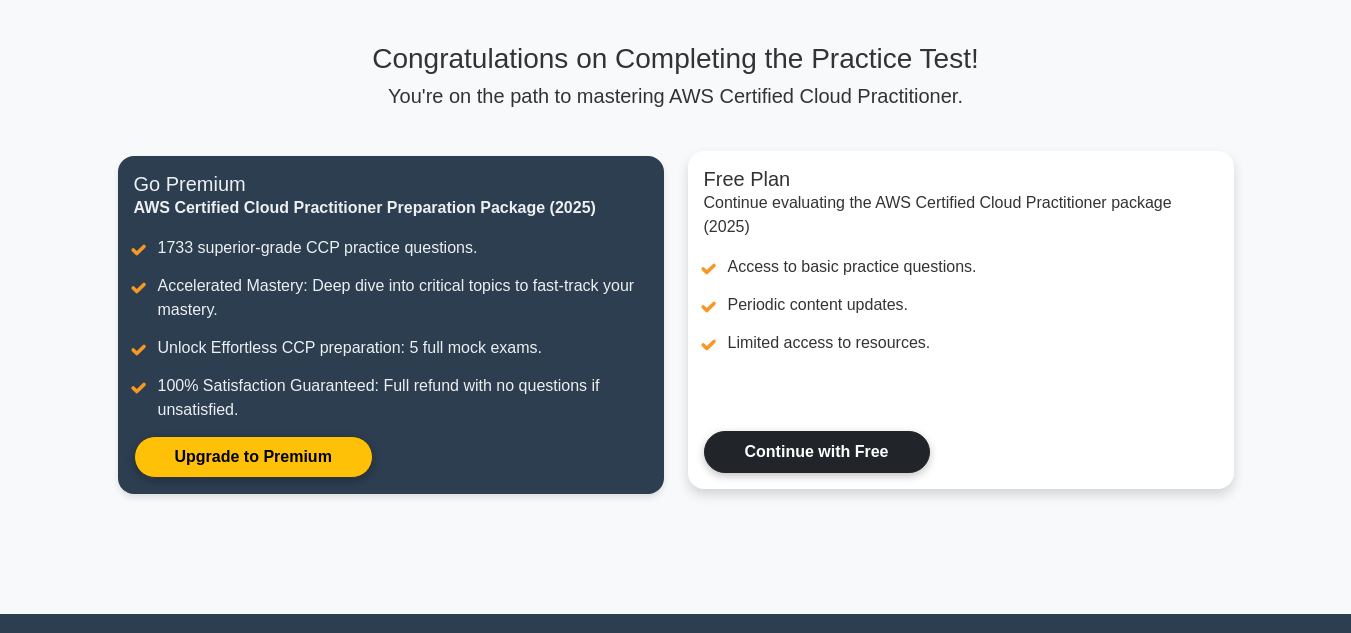 click on "Continue with Free" at bounding box center [817, 452] 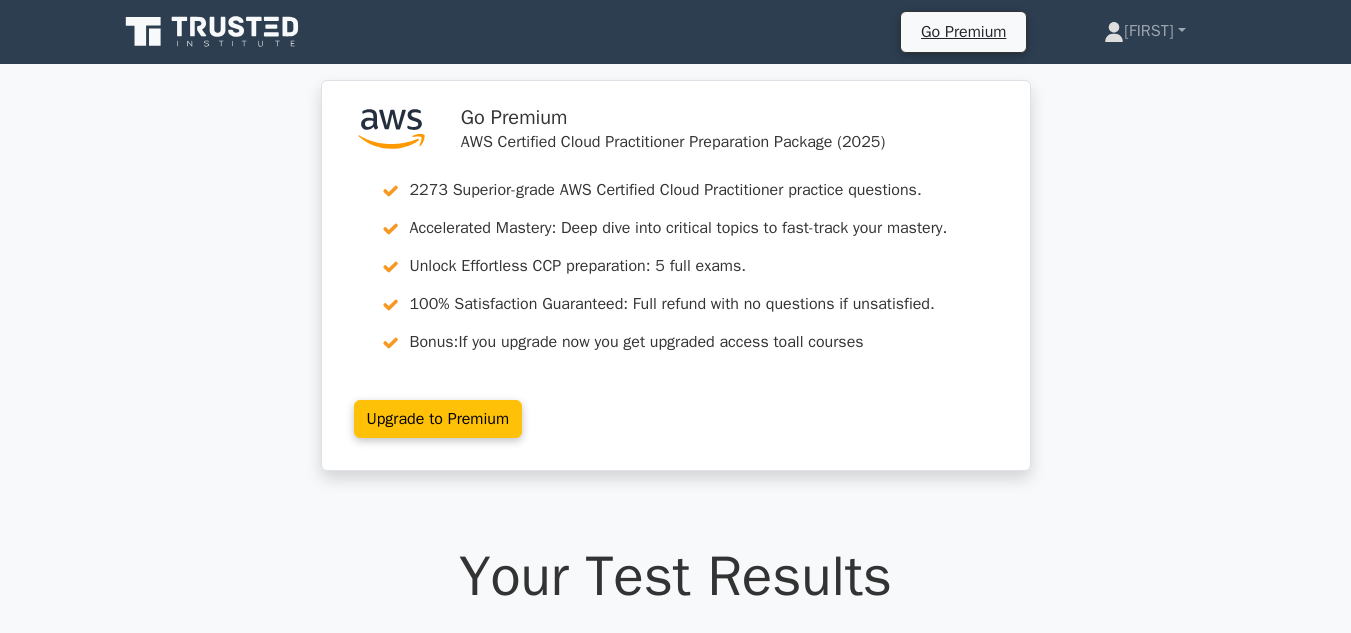 scroll, scrollTop: 0, scrollLeft: 0, axis: both 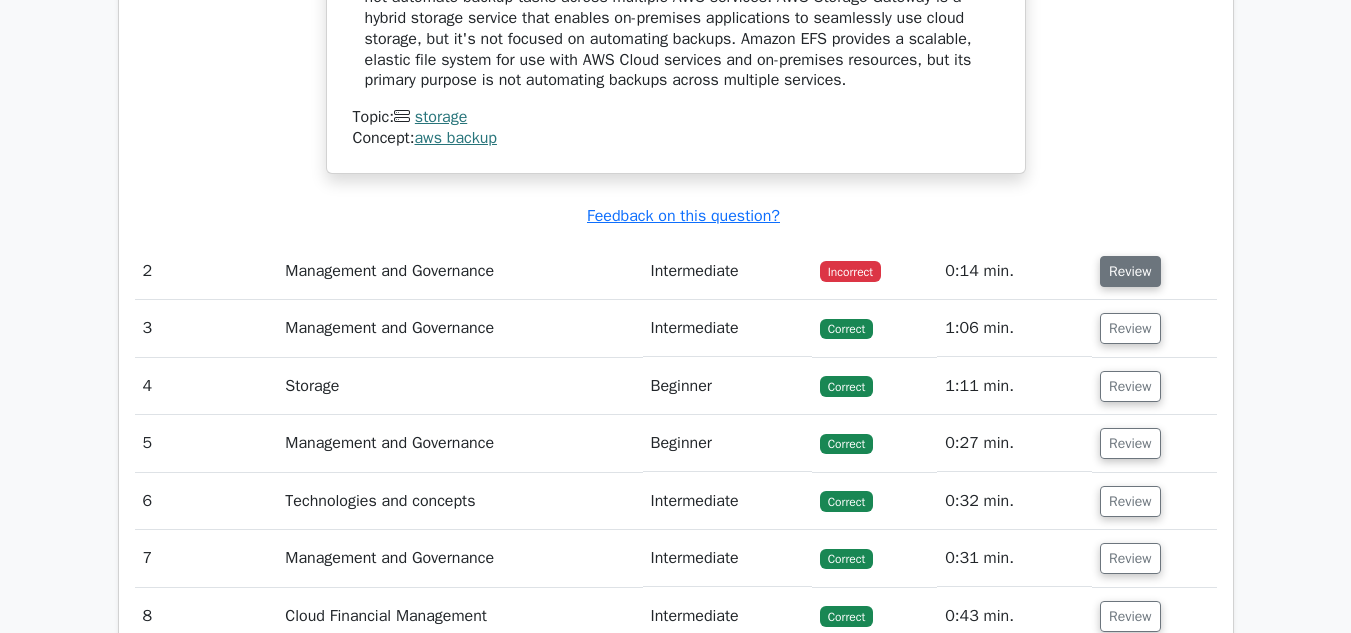 click on "Review" at bounding box center [1130, 271] 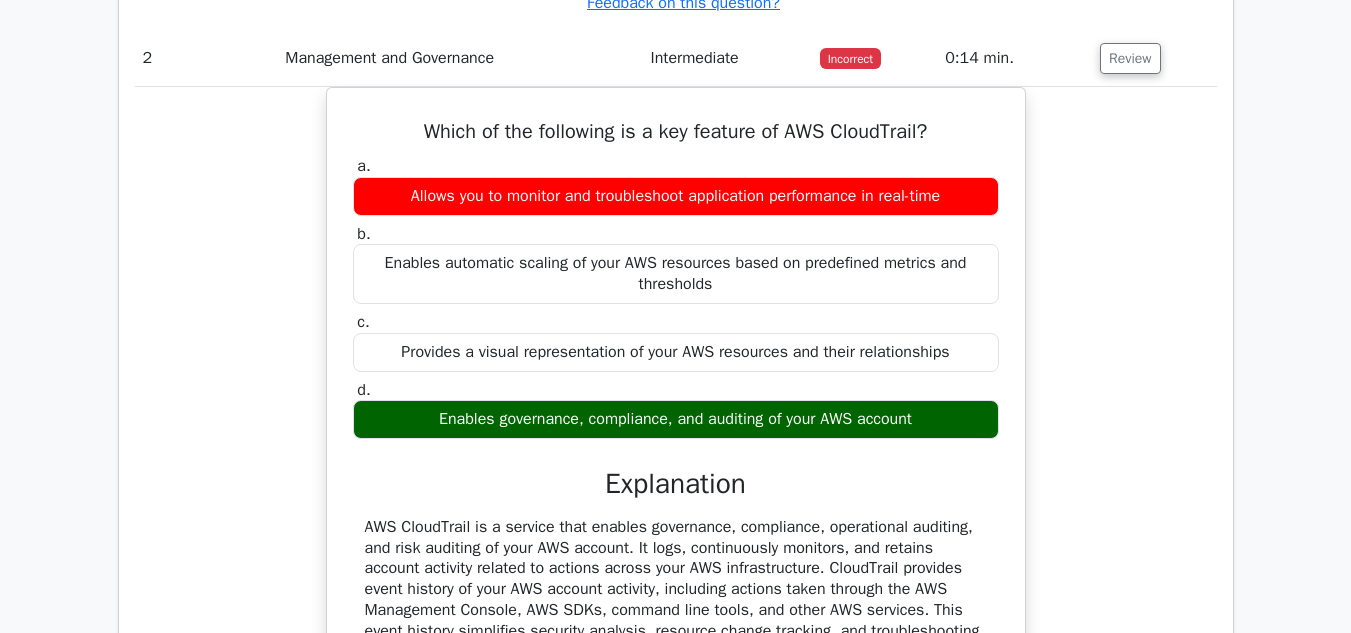 scroll, scrollTop: 2402, scrollLeft: 0, axis: vertical 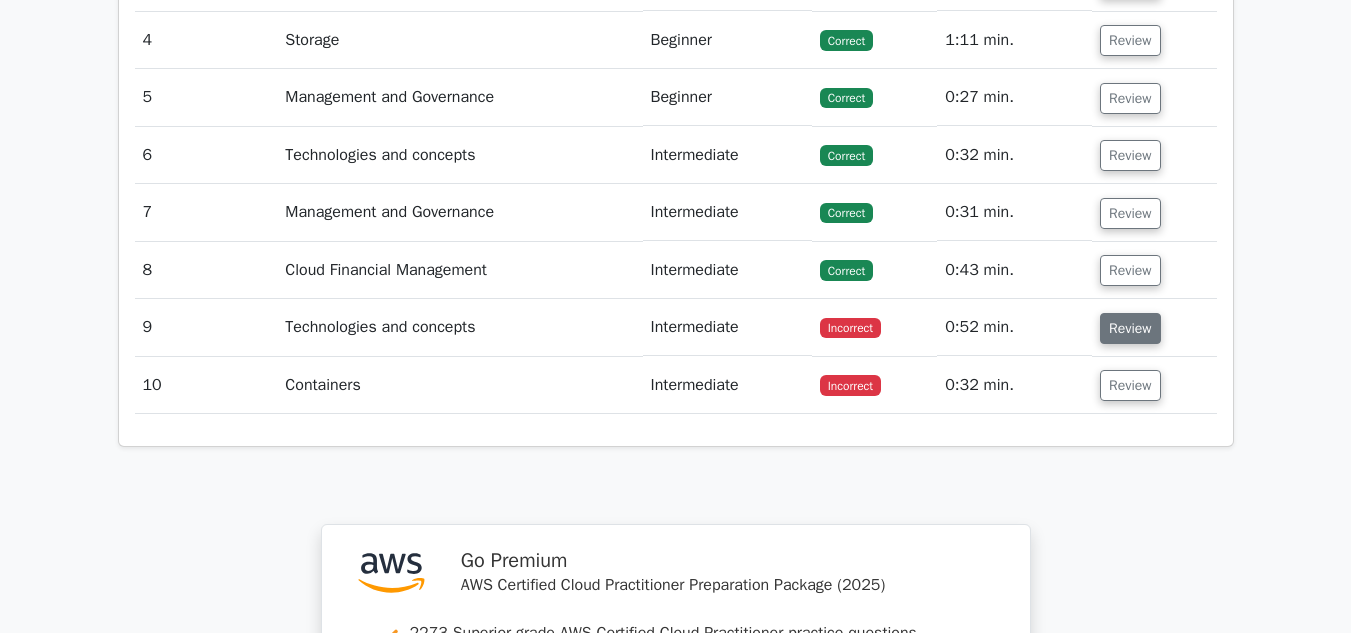click on "Review" at bounding box center [1130, 328] 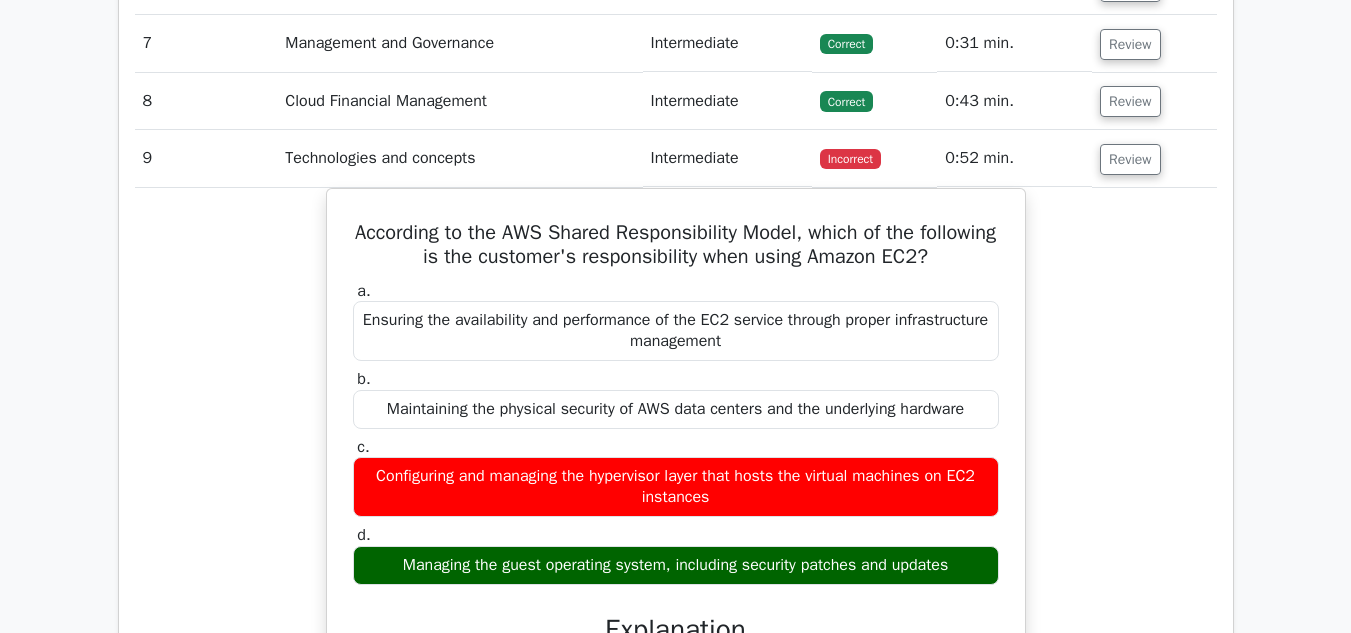 scroll, scrollTop: 3495, scrollLeft: 0, axis: vertical 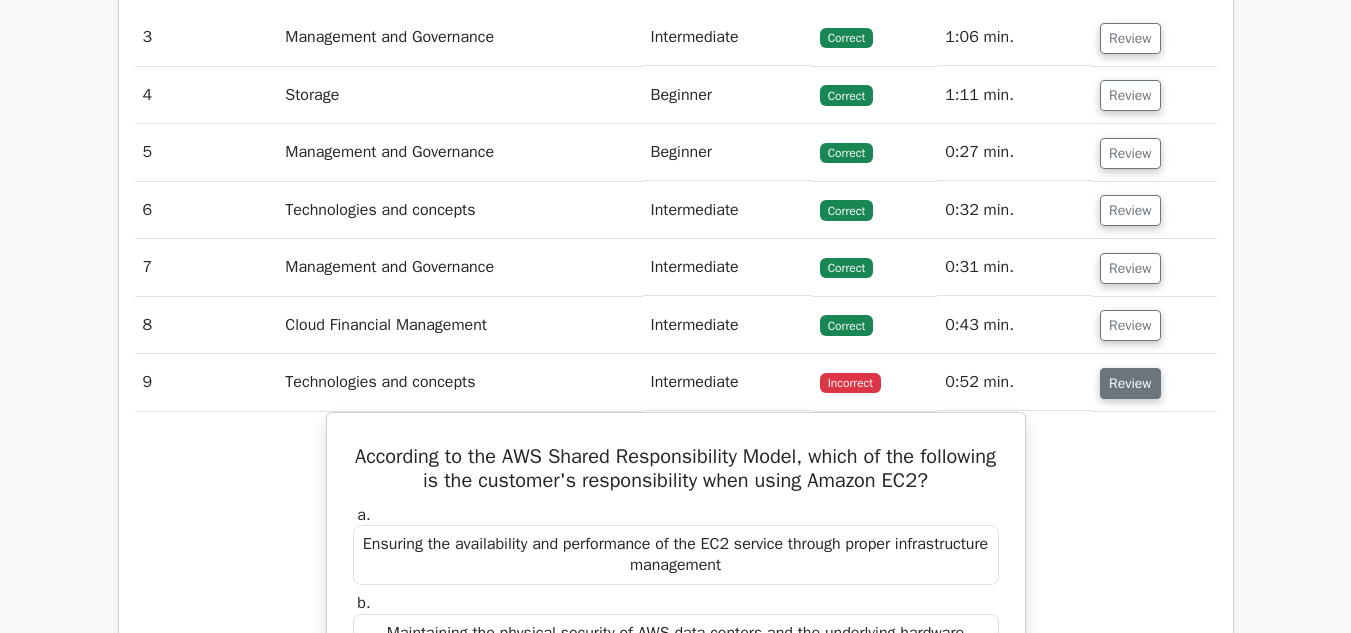 click on "Review" at bounding box center (1130, 383) 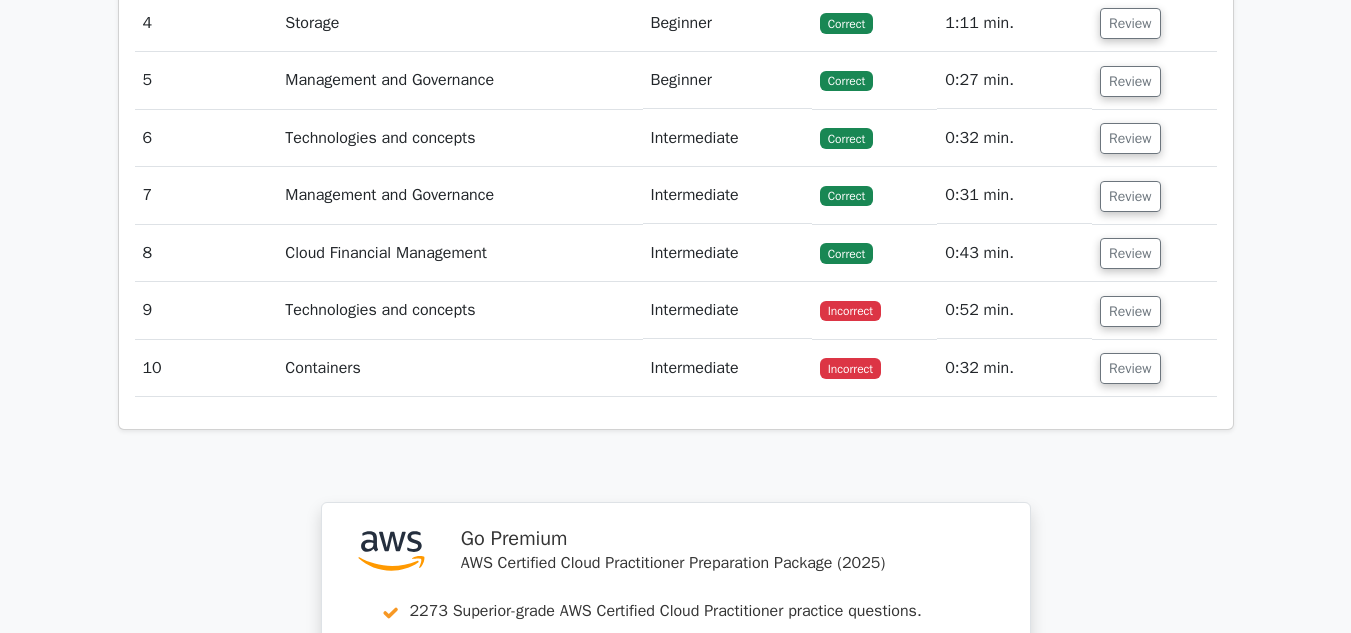 scroll, scrollTop: 3388, scrollLeft: 0, axis: vertical 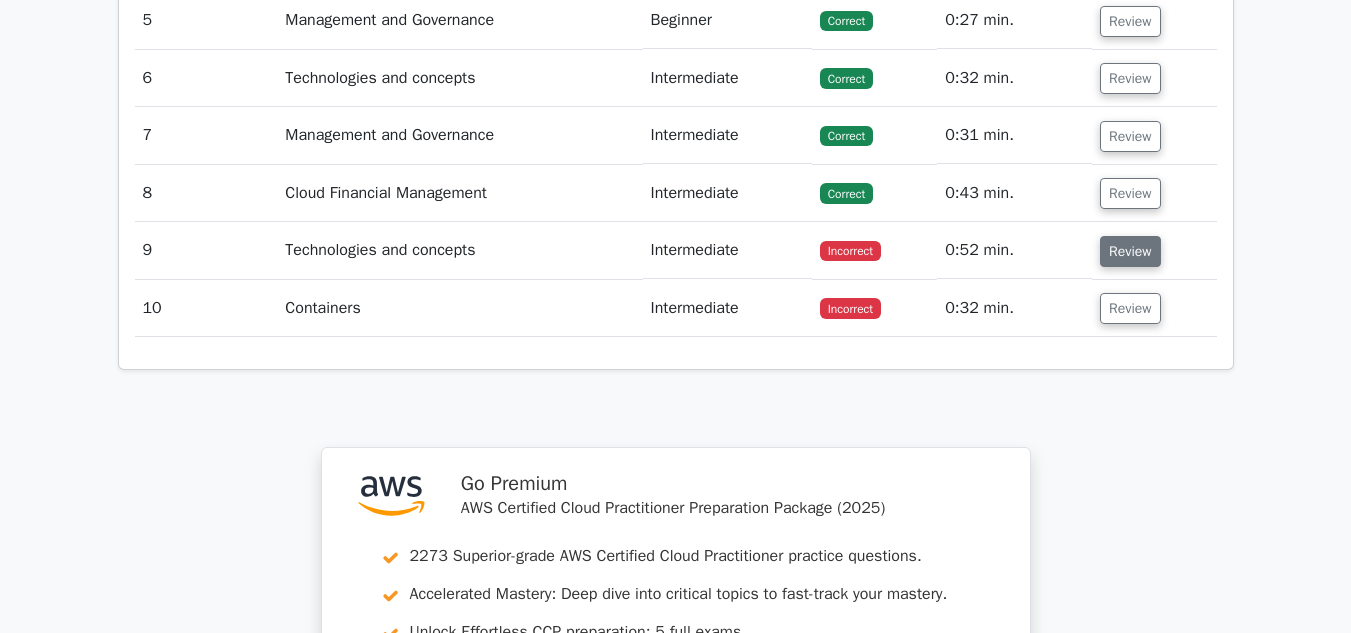 click on "Review" at bounding box center [1130, 251] 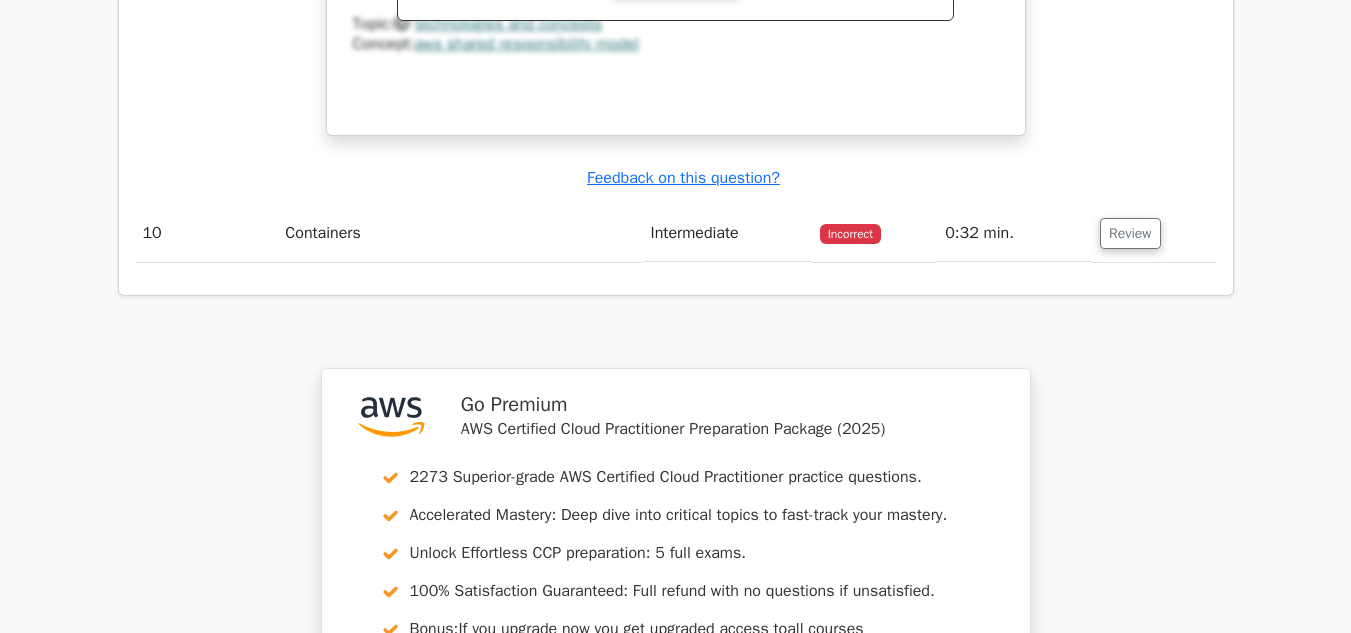 scroll, scrollTop: 4380, scrollLeft: 0, axis: vertical 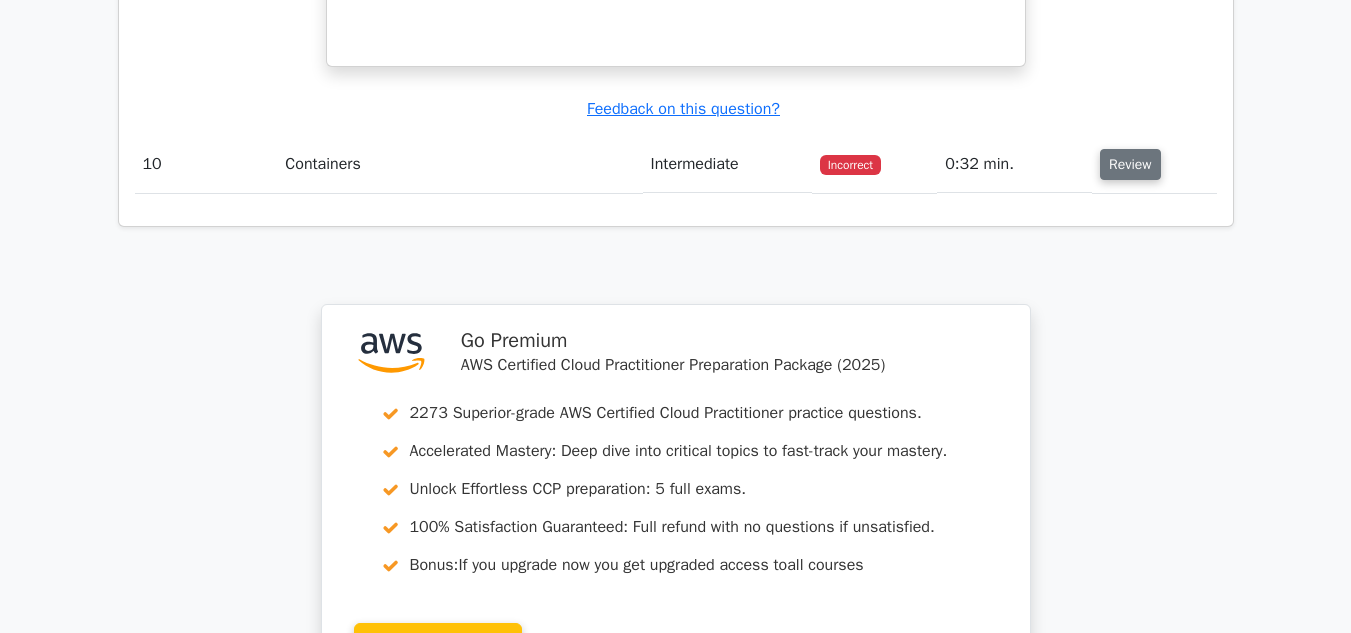click on "Review" at bounding box center [1130, 164] 